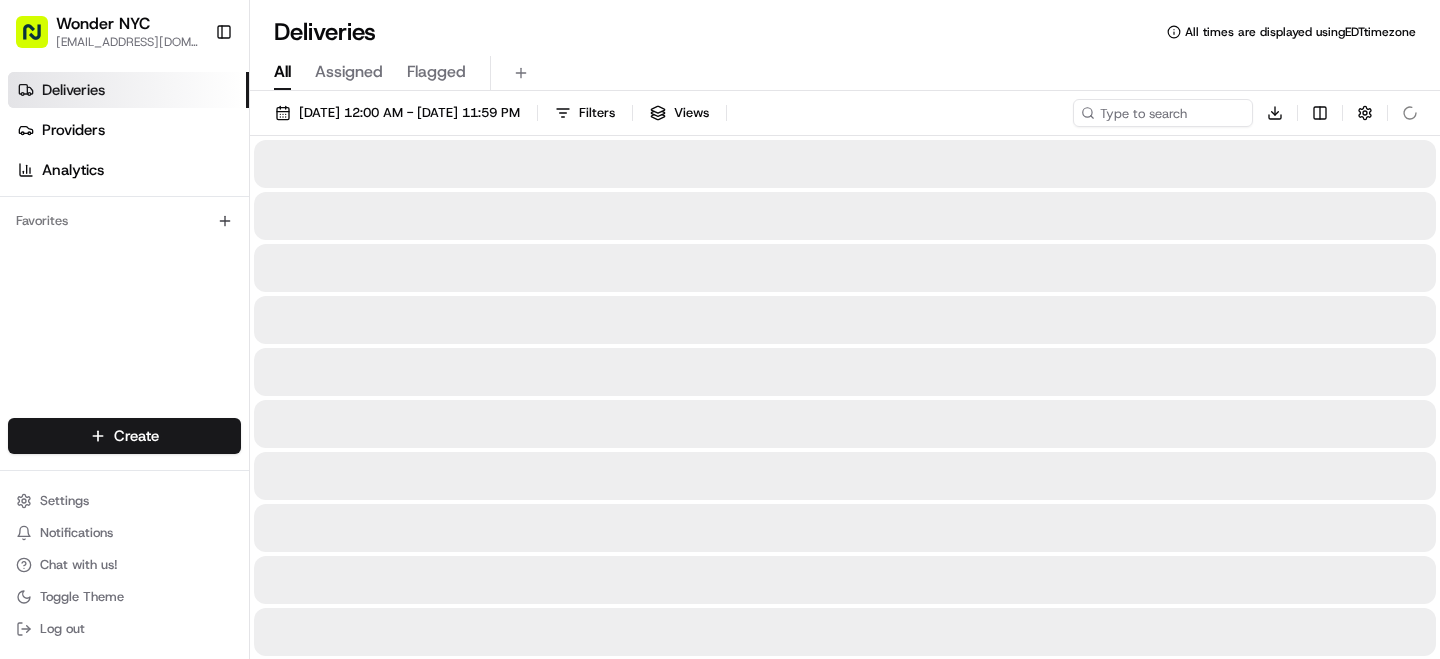 scroll, scrollTop: 0, scrollLeft: 0, axis: both 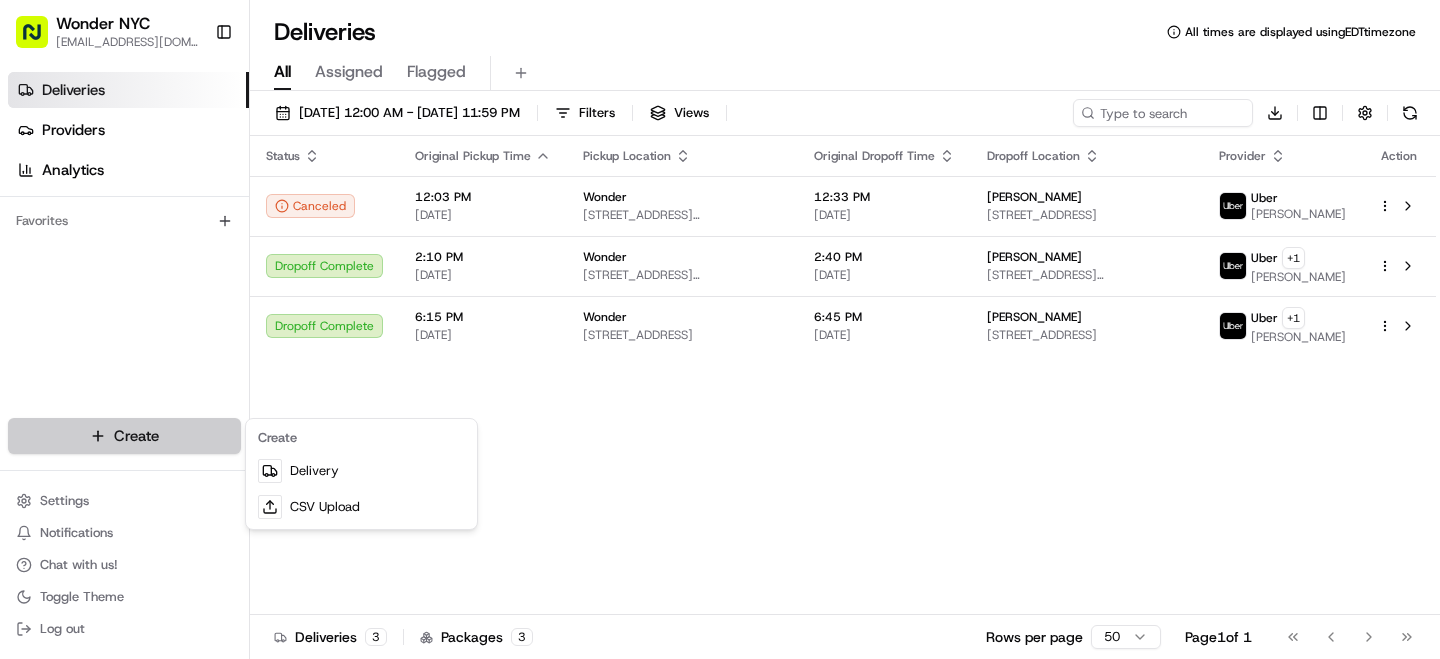 click on "Wonder NYC [EMAIL_ADDRESS][DOMAIN_NAME] Toggle Sidebar Deliveries Providers Analytics Favorites Main Menu Members & Organization Organization Users Roles Preferences Customization Tracking Orchestration Automations Dispatch Strategy Locations Pickup Locations Dropoff Locations Billing Billing Refund Requests Integrations Notification Triggers Webhooks API Keys Request Logs Create Settings Notifications Chat with us! Toggle Theme Log out Deliveries All times are displayed using  EDT  timezone All Assigned Flagged [DATE] 12:00 AM - [DATE] 11:59 PM Filters Views Download Status Original Pickup Time Pickup Location Original Dropoff Time Dropoff Location Provider Action Canceled 12:03 PM [DATE] Wonder [STREET_ADDRESS][PERSON_NAME] 12:33 PM [DATE] [PERSON_NAME] [STREET_ADDRESS] Uber [PERSON_NAME] Dropoff Complete 2:10 PM [DATE] Wonder [STREET_ADDRESS][PERSON_NAME] 2:40 PM [DATE] [PERSON_NAME] Uber + 1 [PERSON_NAME] 6:15 PM Wonder" at bounding box center [720, 329] 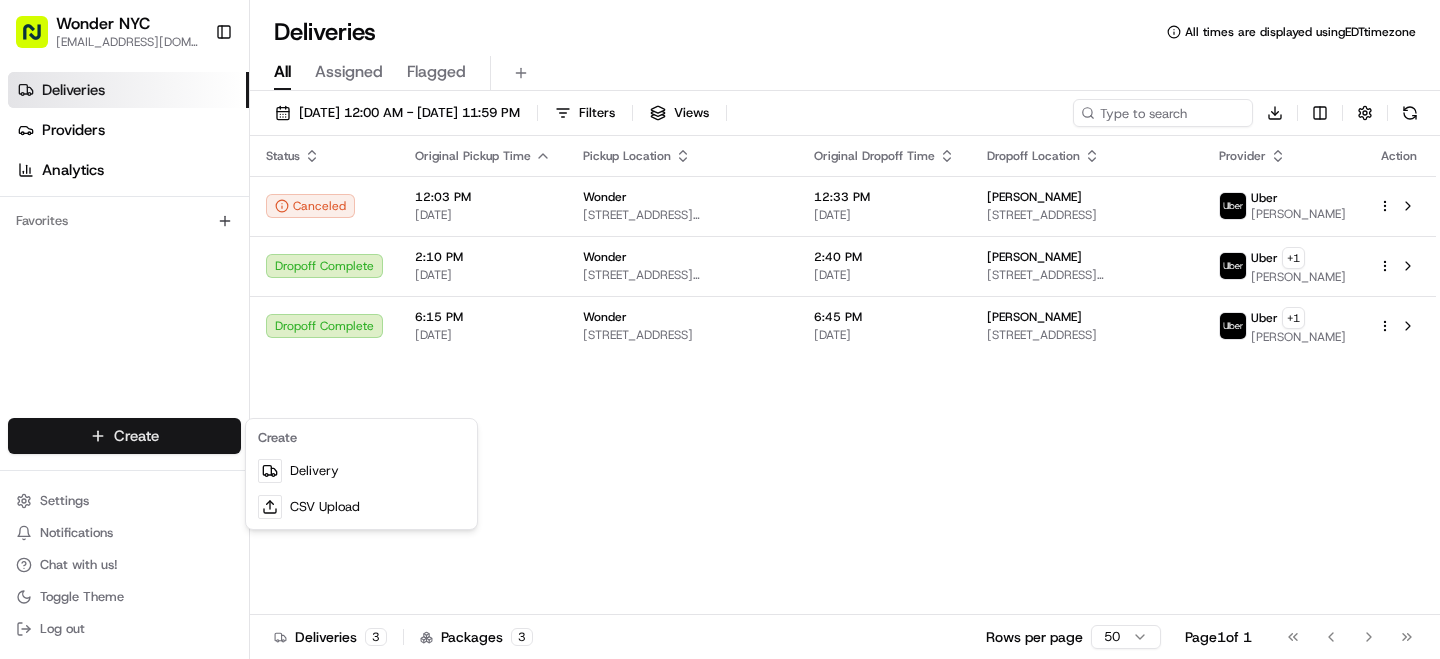 scroll, scrollTop: 0, scrollLeft: 0, axis: both 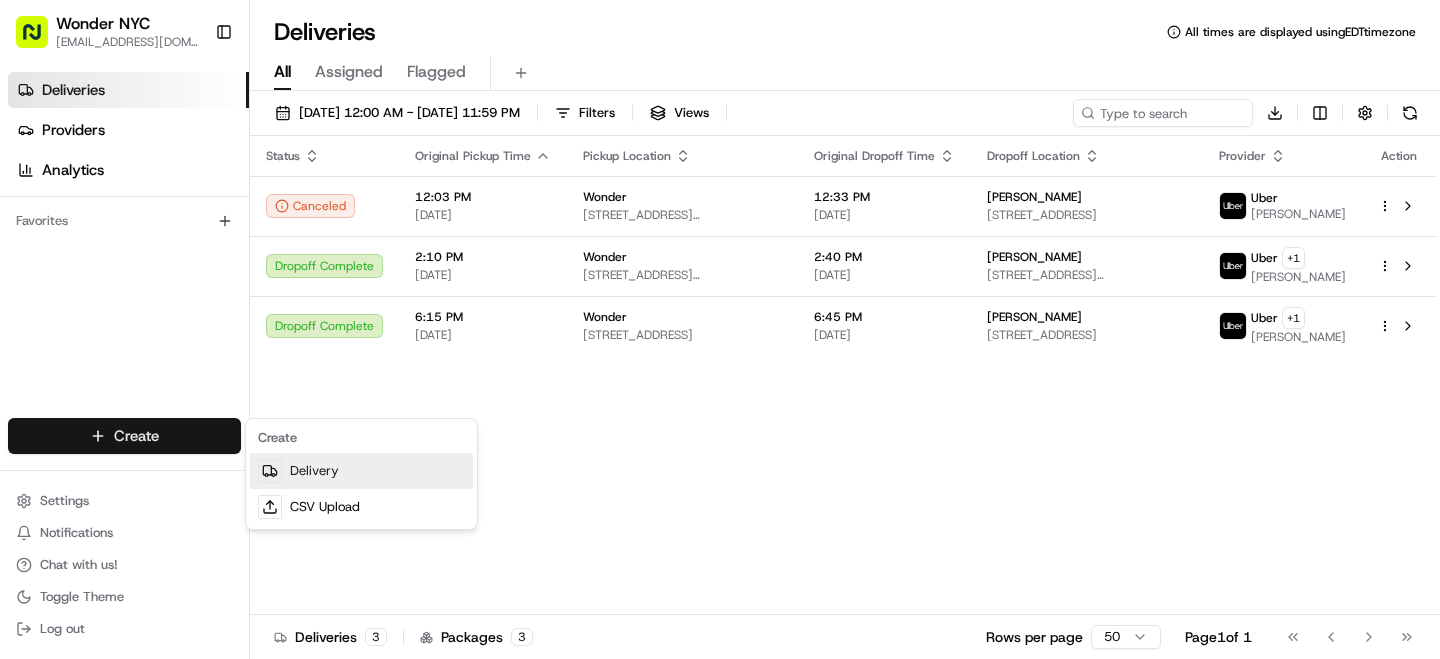 click on "Delivery" at bounding box center (361, 471) 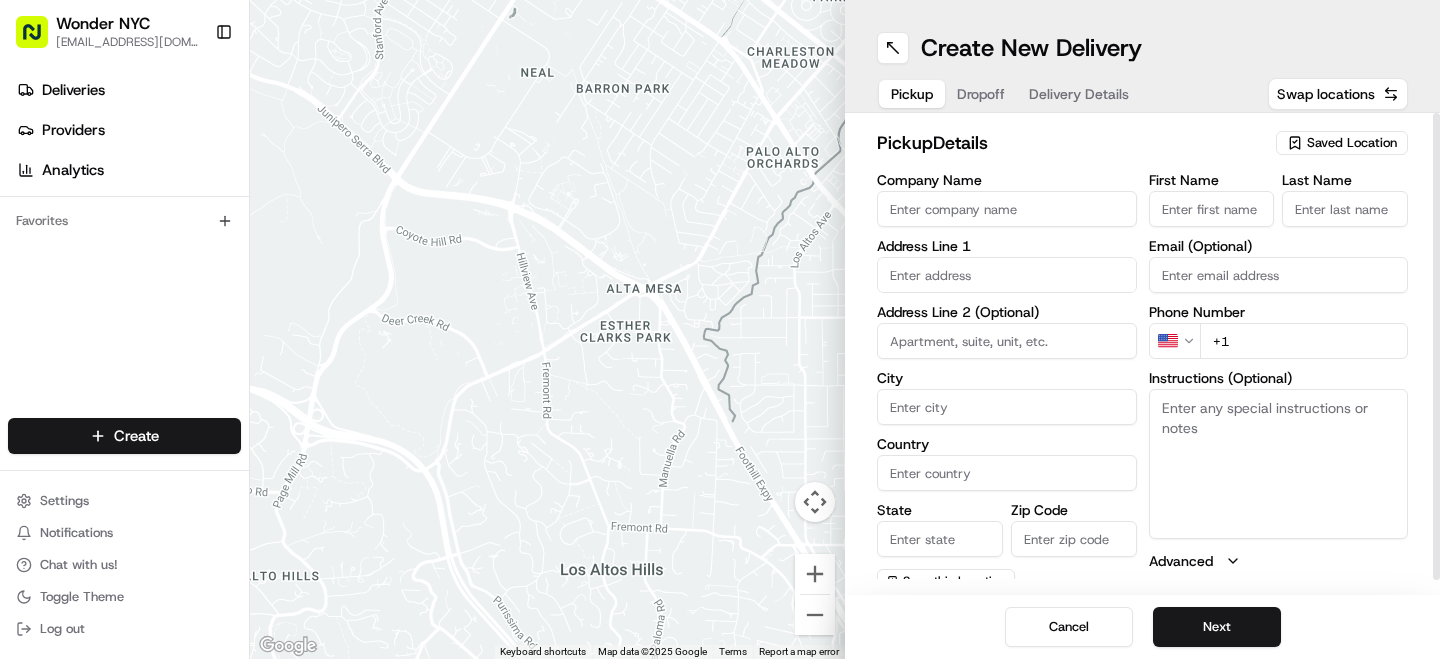 click on "pickup  Details Saved Location" at bounding box center [1142, 147] 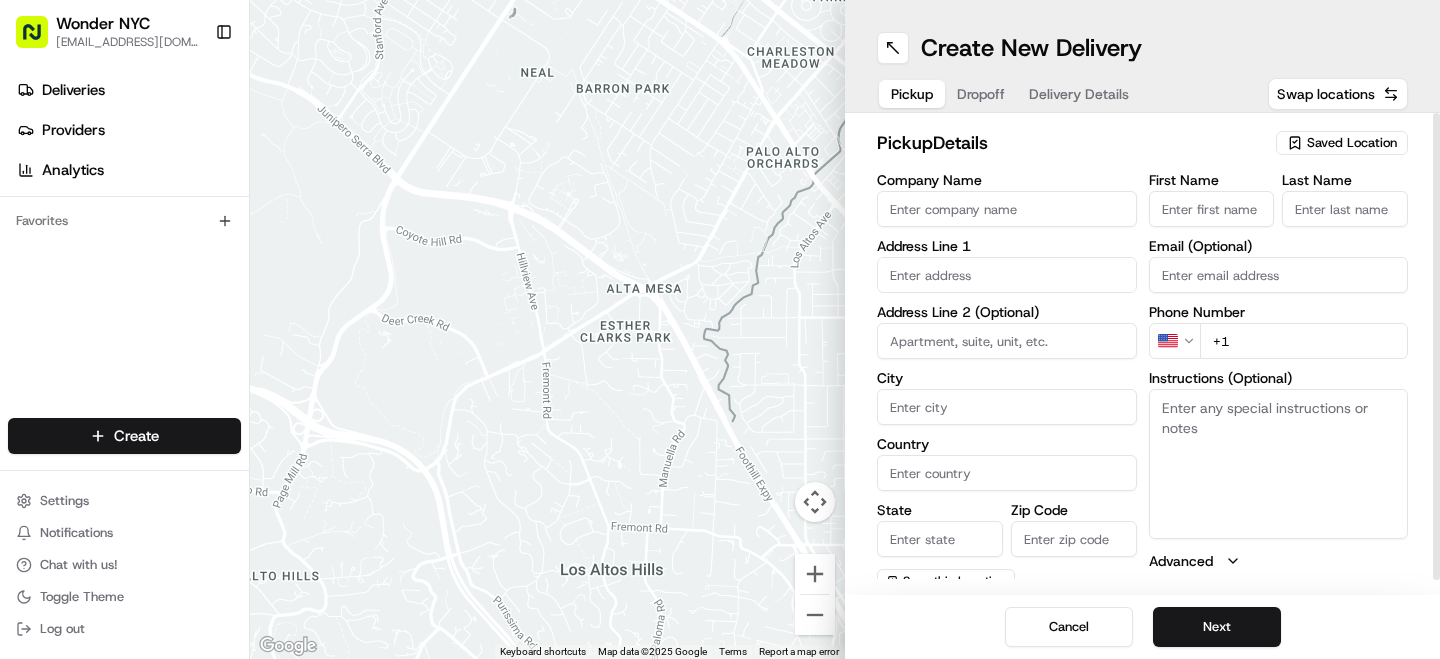 click on "Saved Location" at bounding box center (1352, 143) 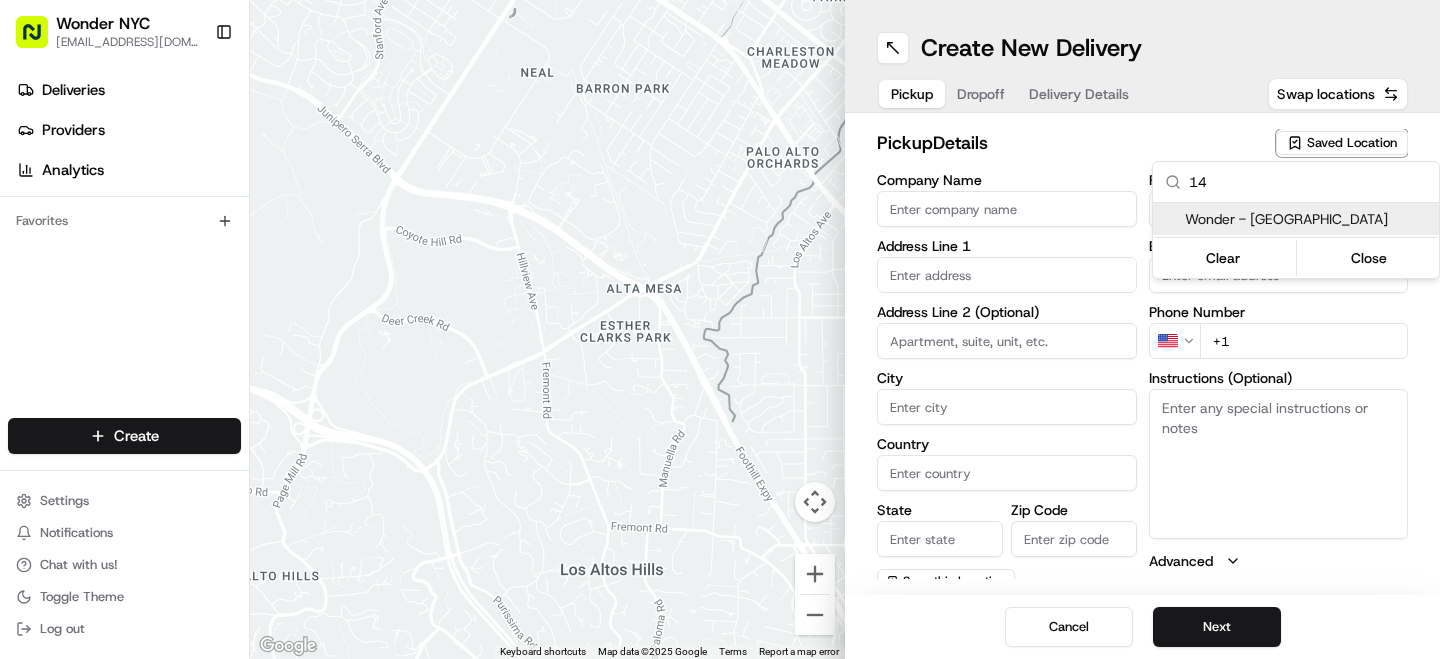 type on "14" 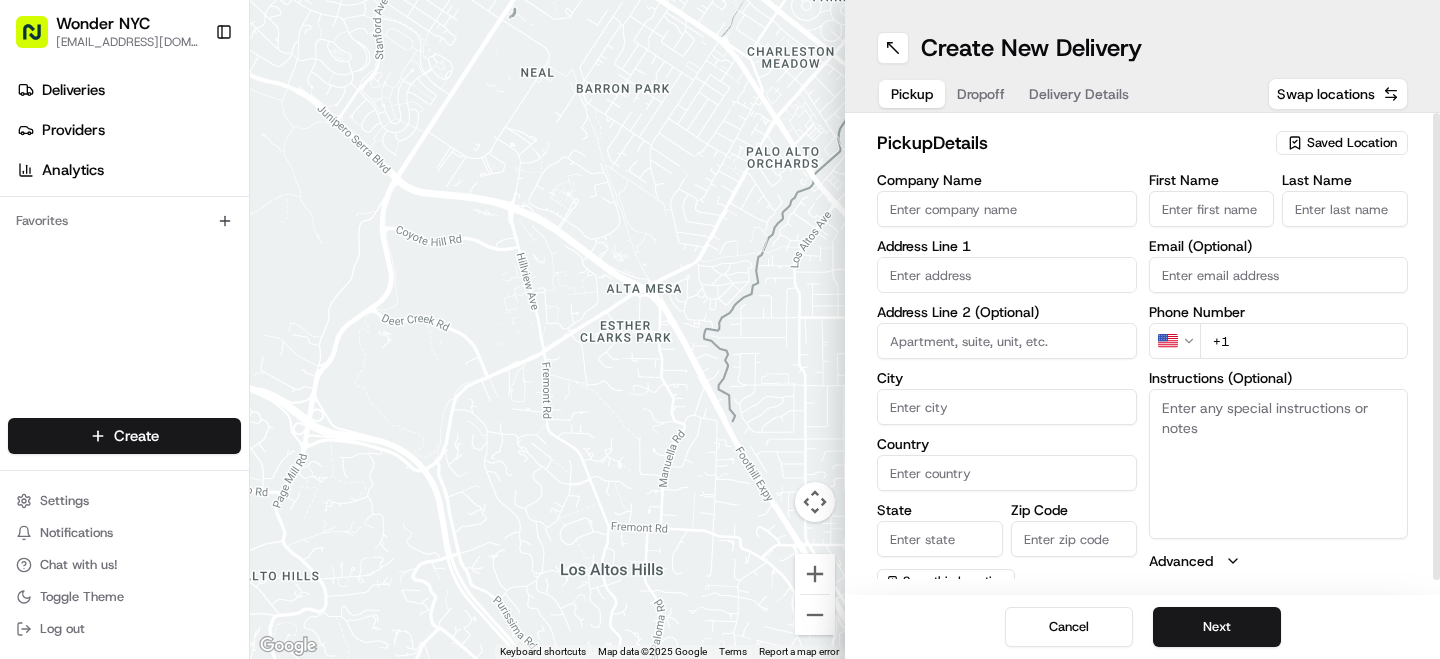 click on "Saved Location" at bounding box center (1342, 143) 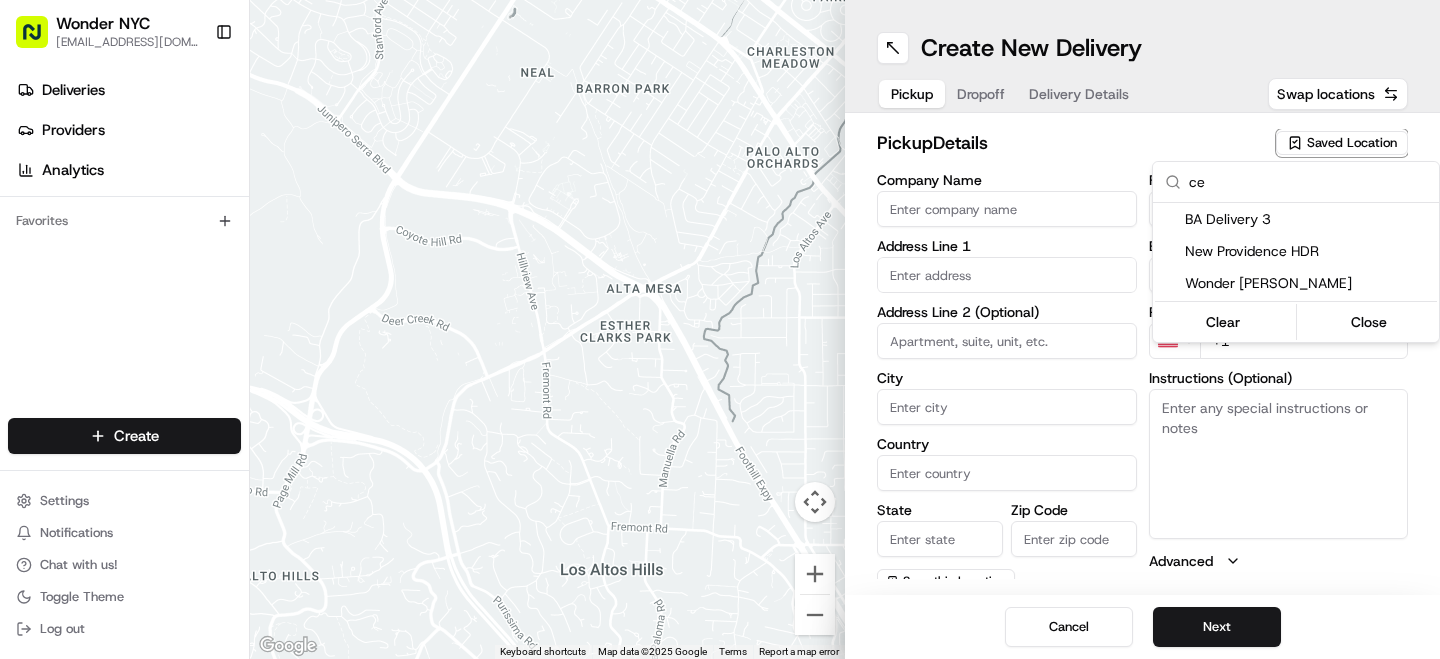 type on "c" 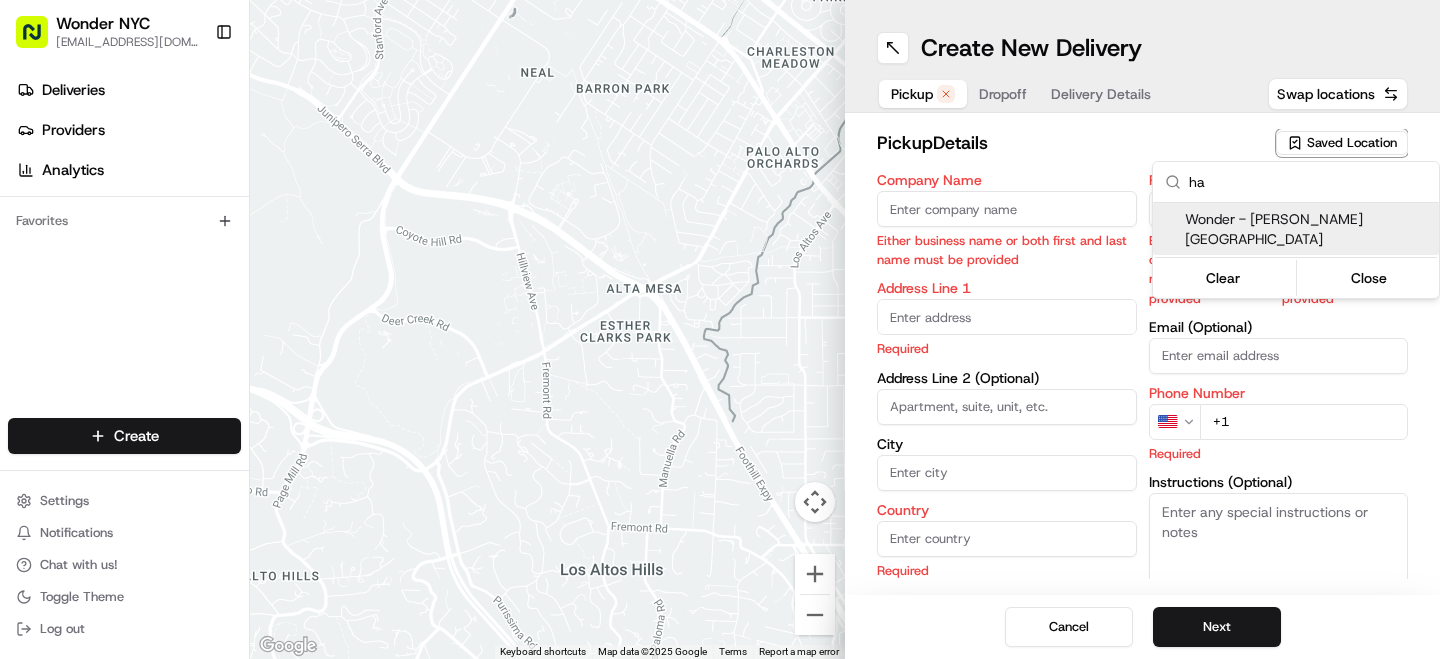 type on "h" 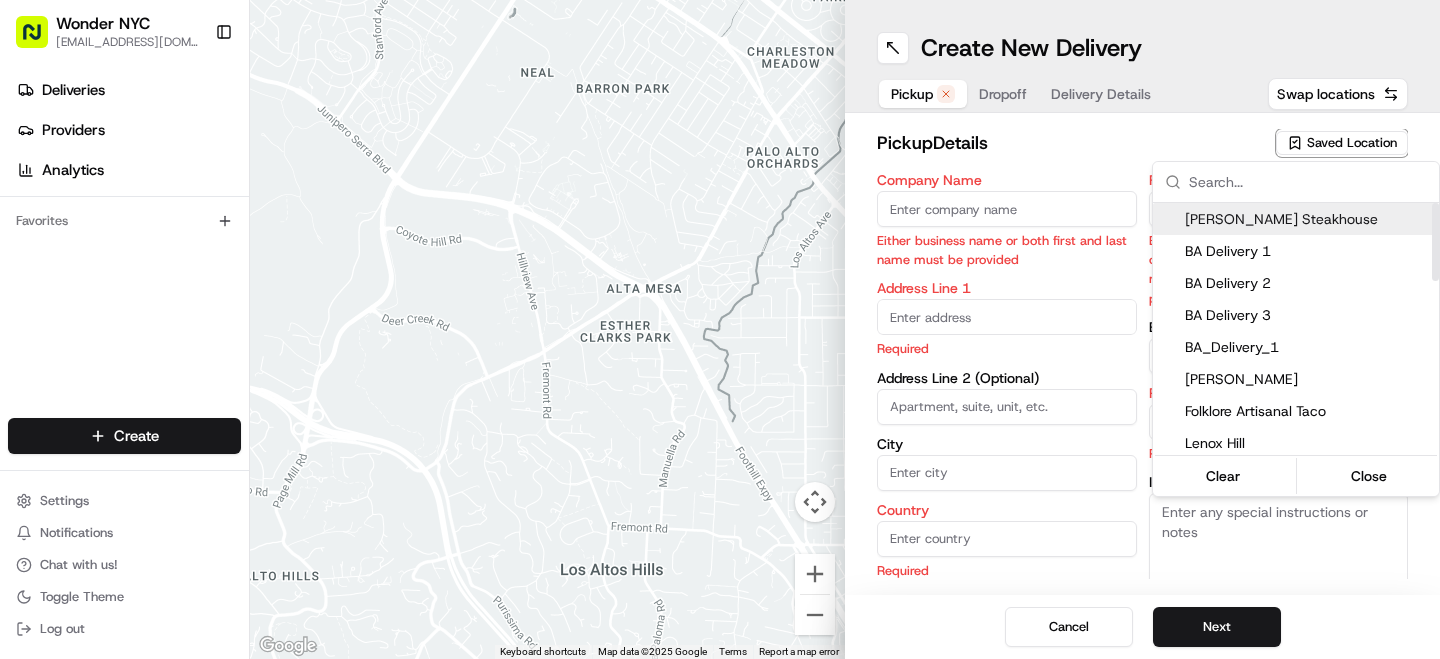 type 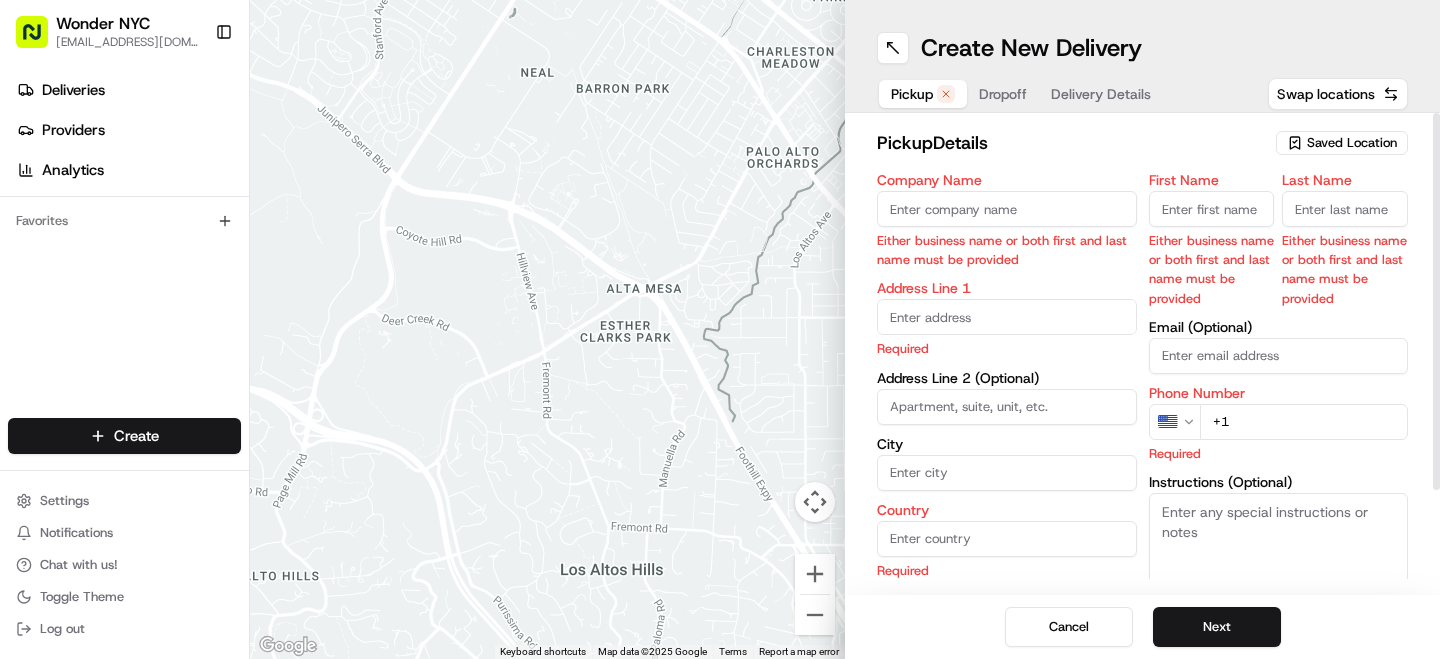 click on "Company Name" at bounding box center [1007, 209] 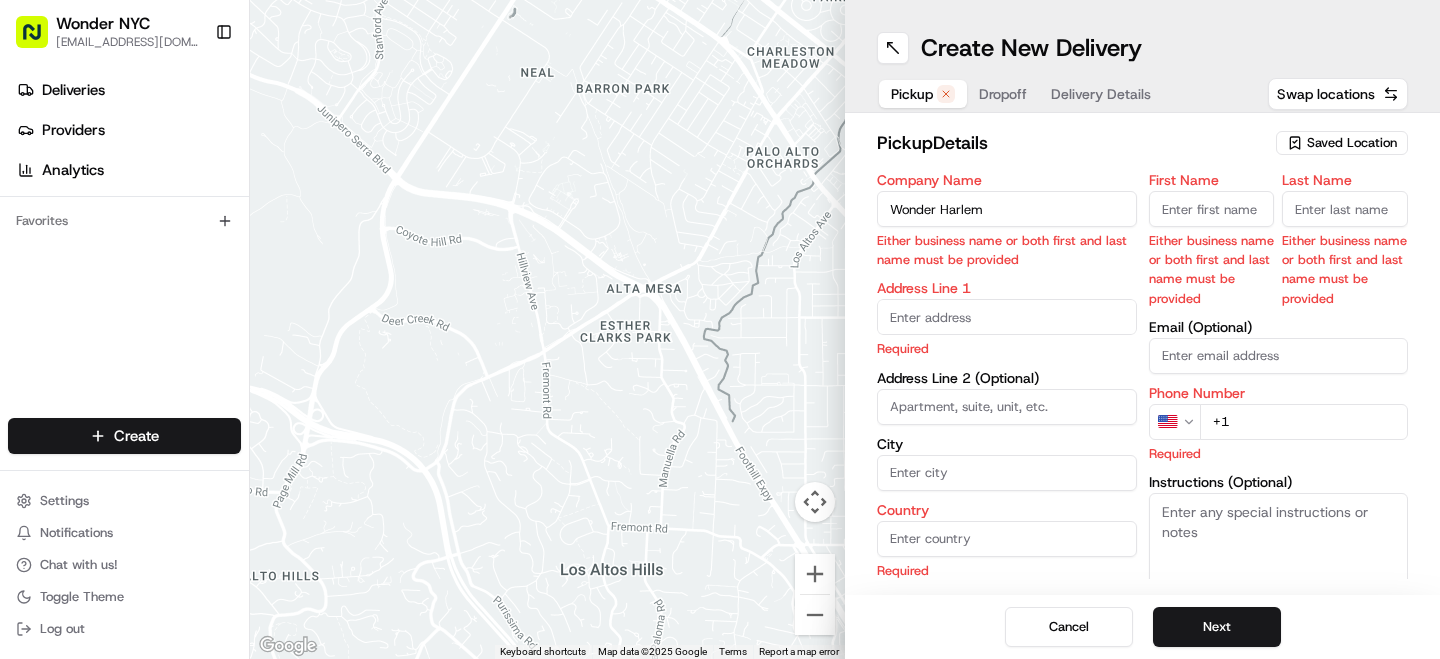 type on "Wonder Harlem" 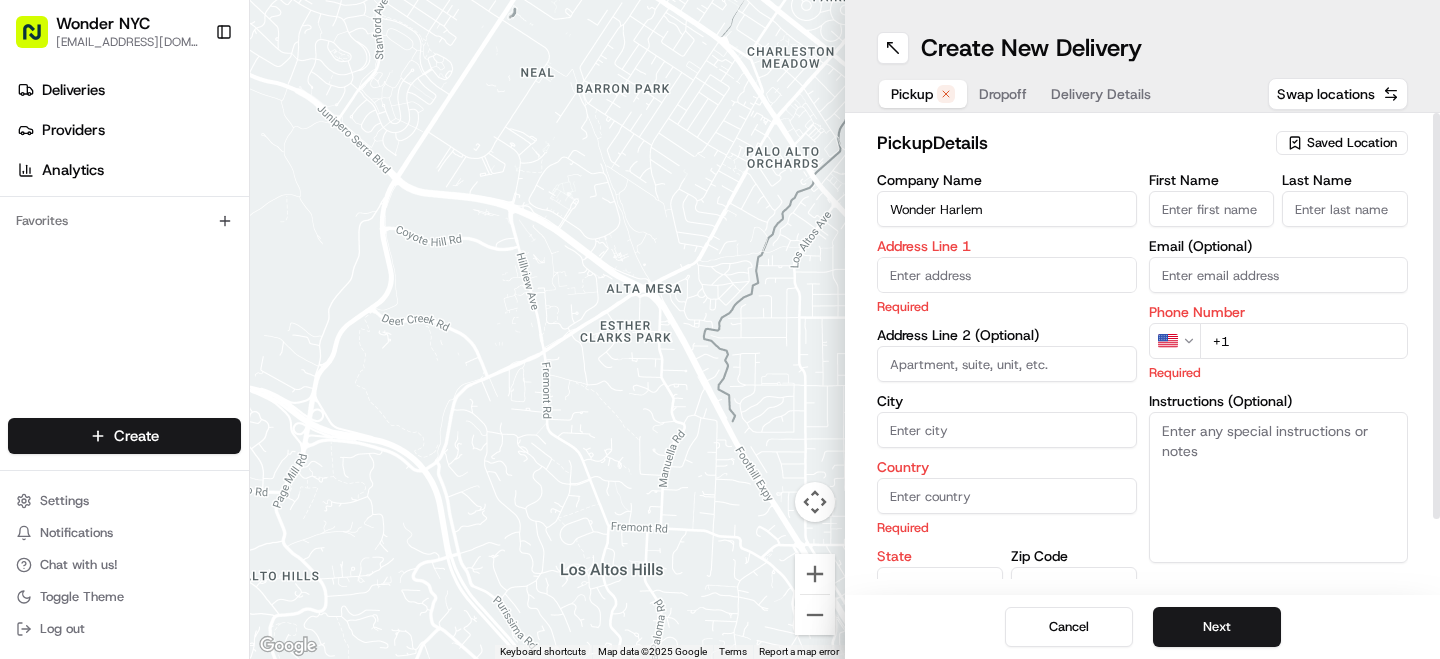 click at bounding box center (1007, 275) 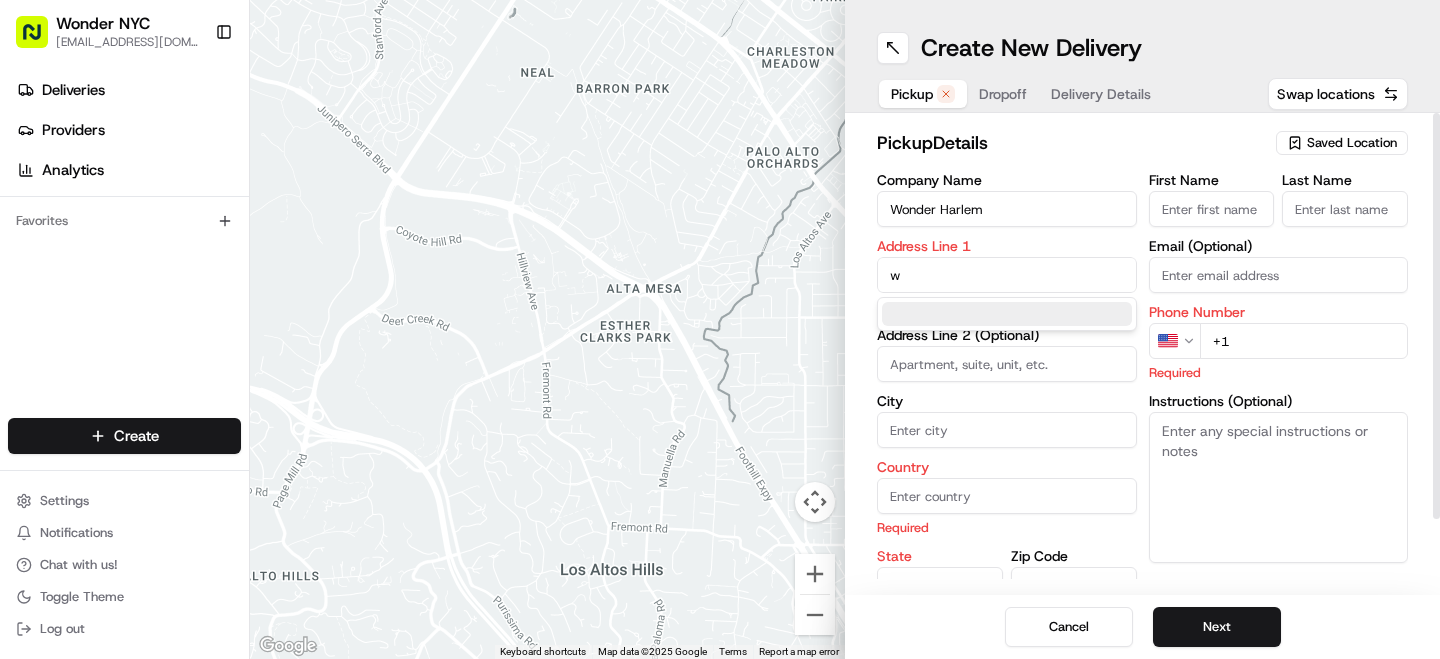 type on "w" 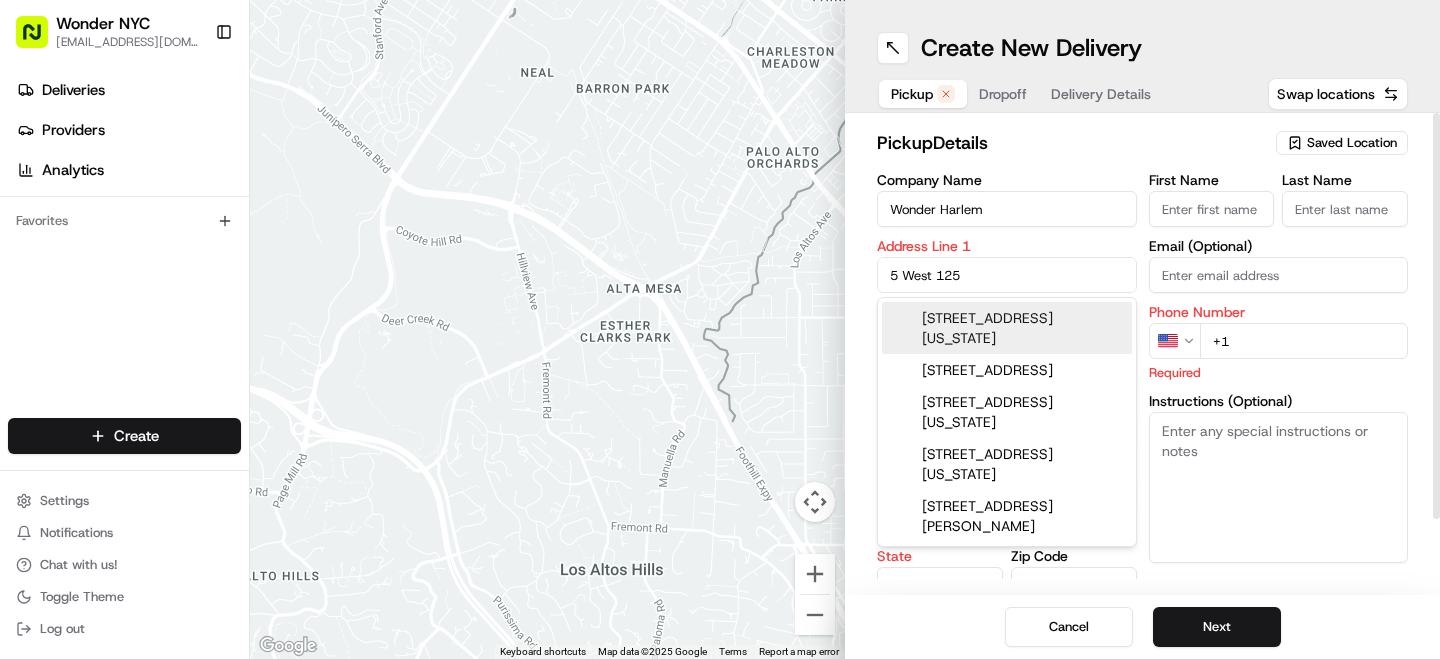 click on "[STREET_ADDRESS][US_STATE]" at bounding box center [1007, 328] 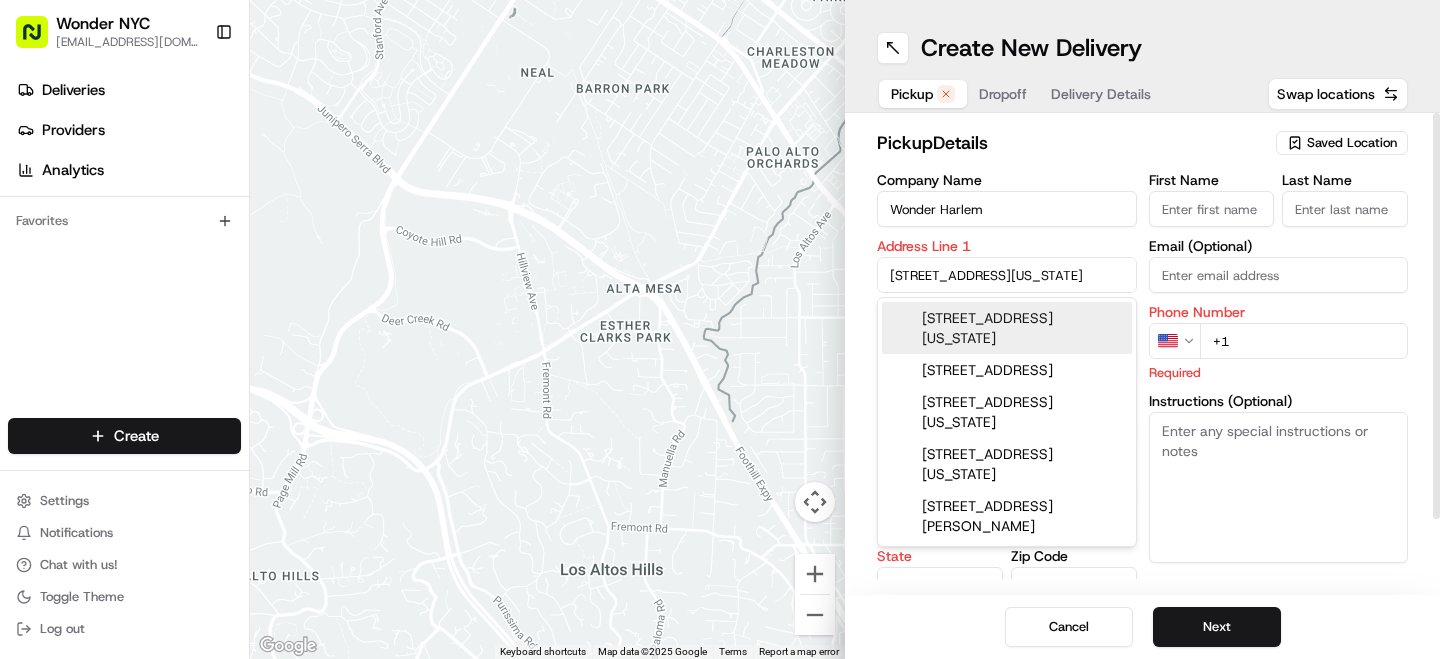 type on "[STREET_ADDRESS][US_STATE]" 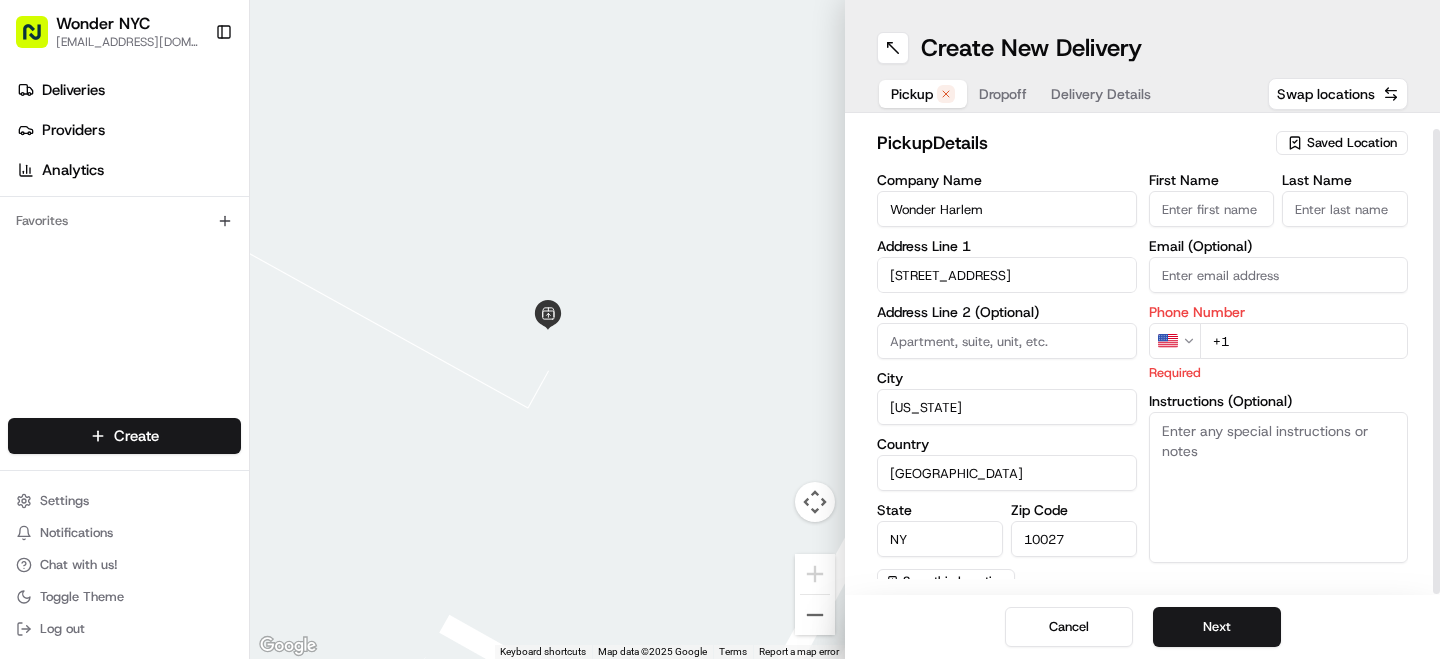 scroll, scrollTop: 15, scrollLeft: 0, axis: vertical 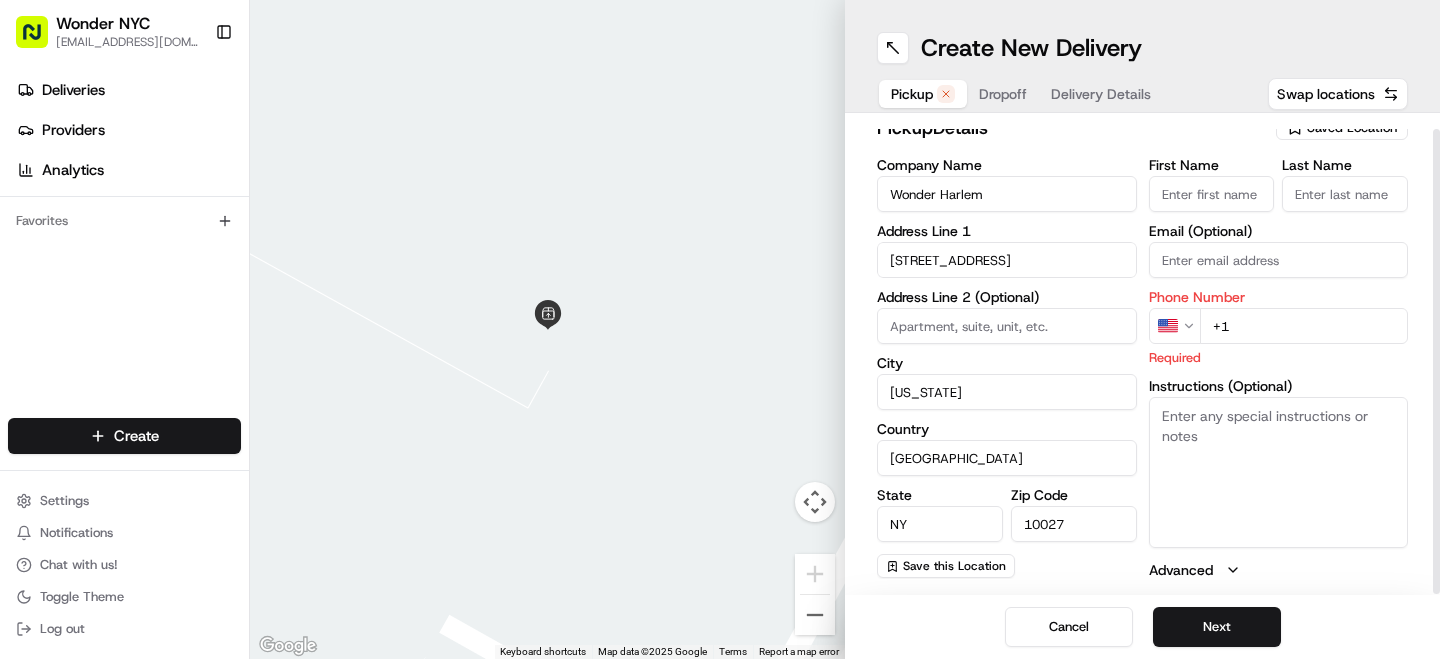 click on "+1" at bounding box center (1304, 326) 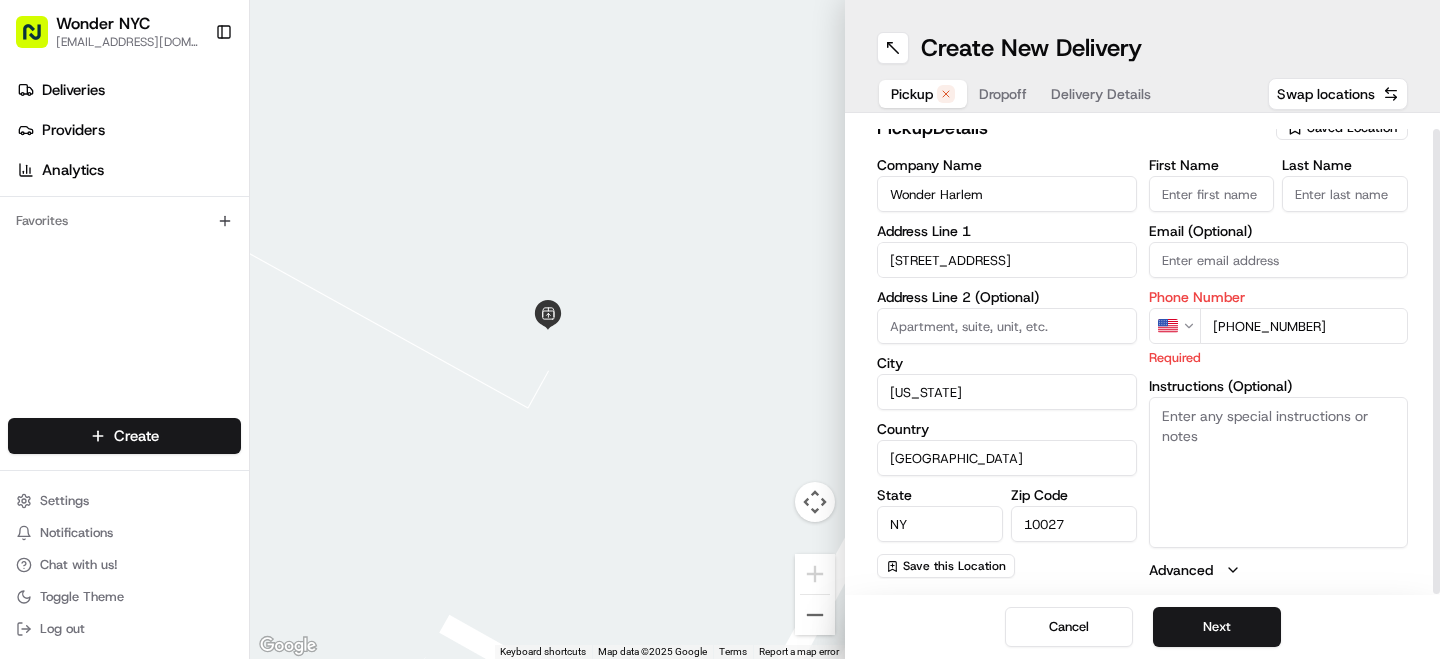 type on "[PHONE_NUMBER]" 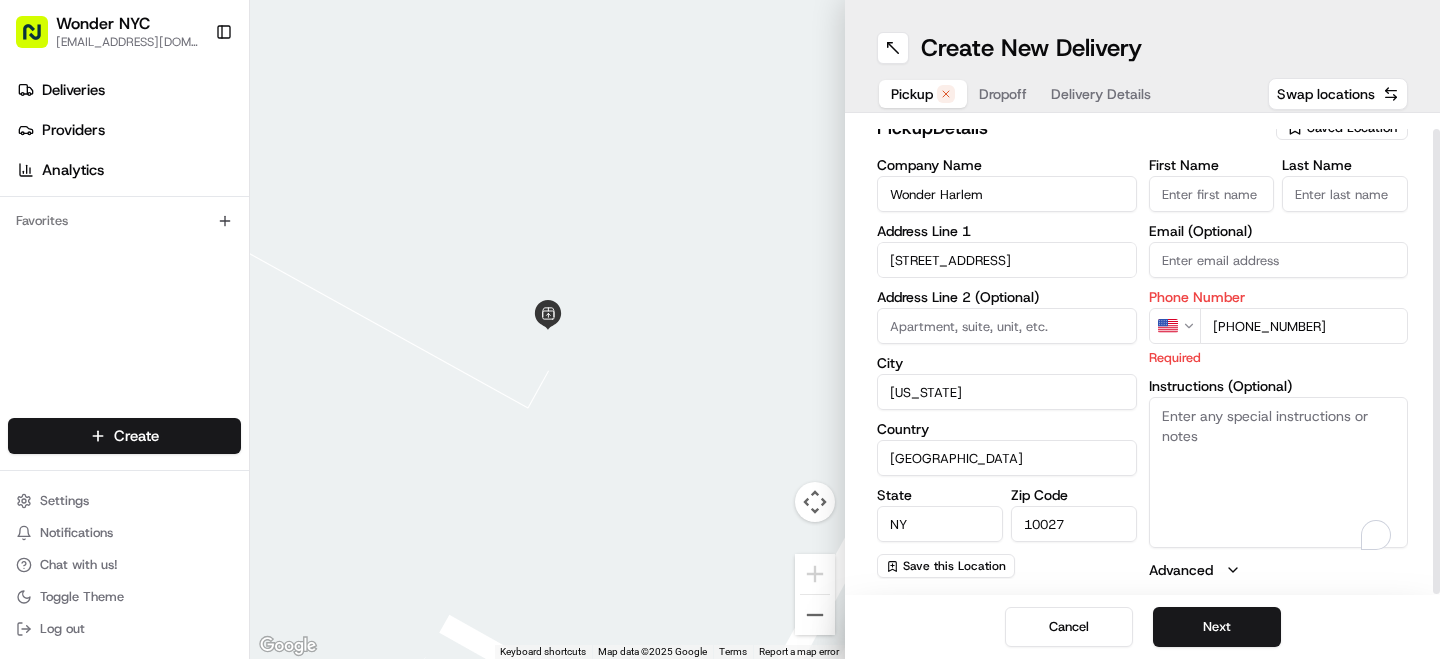 scroll, scrollTop: 15, scrollLeft: 0, axis: vertical 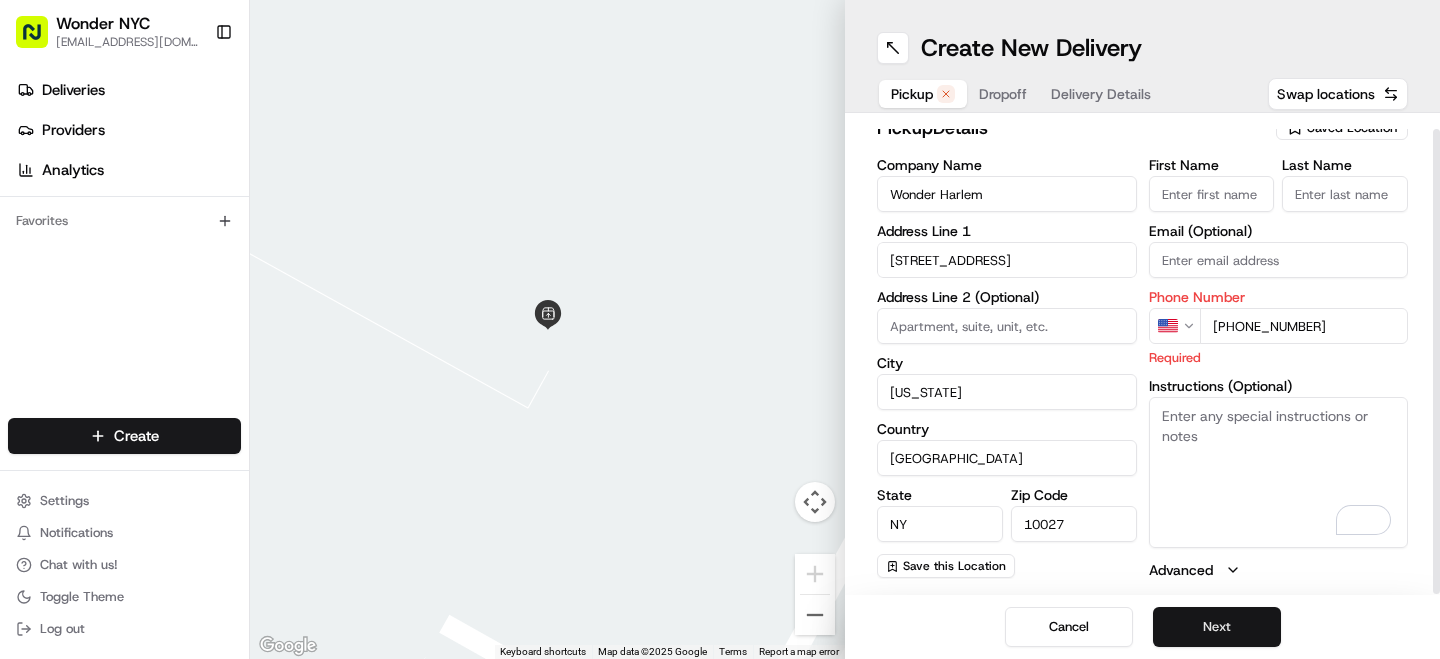 click on "Next" at bounding box center [1217, 627] 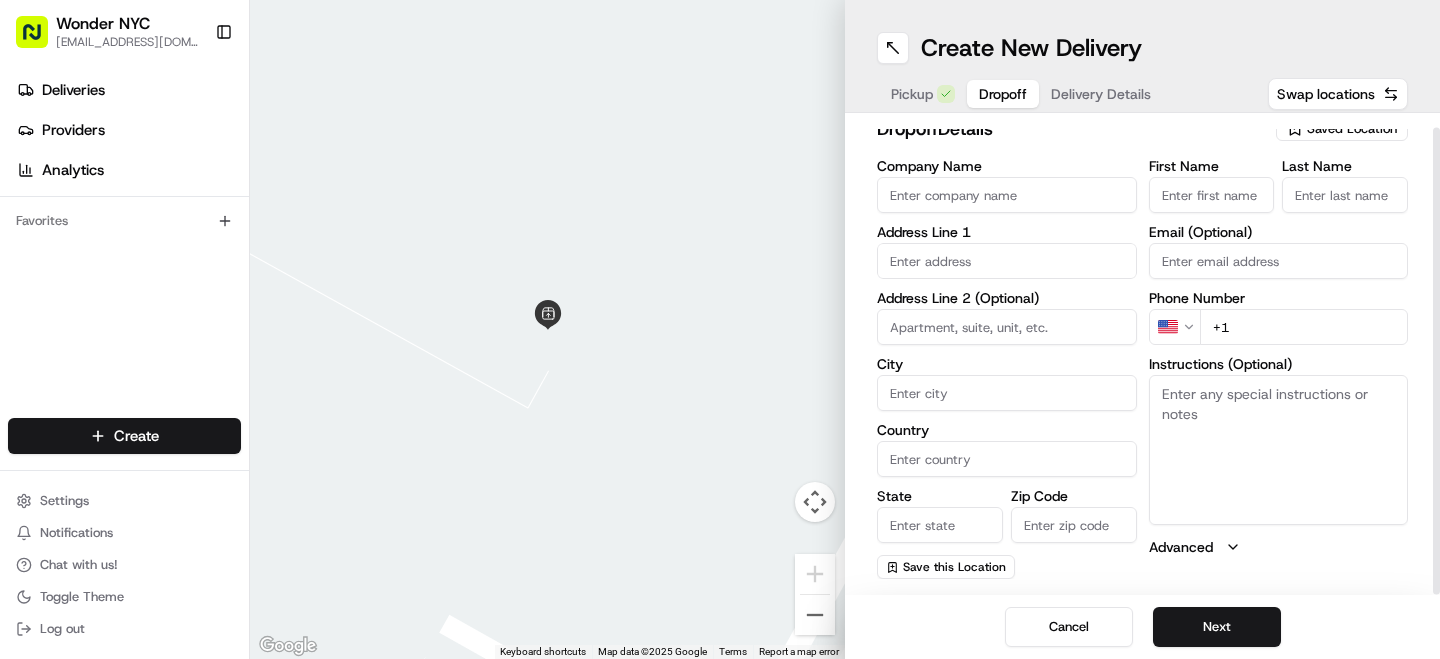 scroll, scrollTop: 0, scrollLeft: 0, axis: both 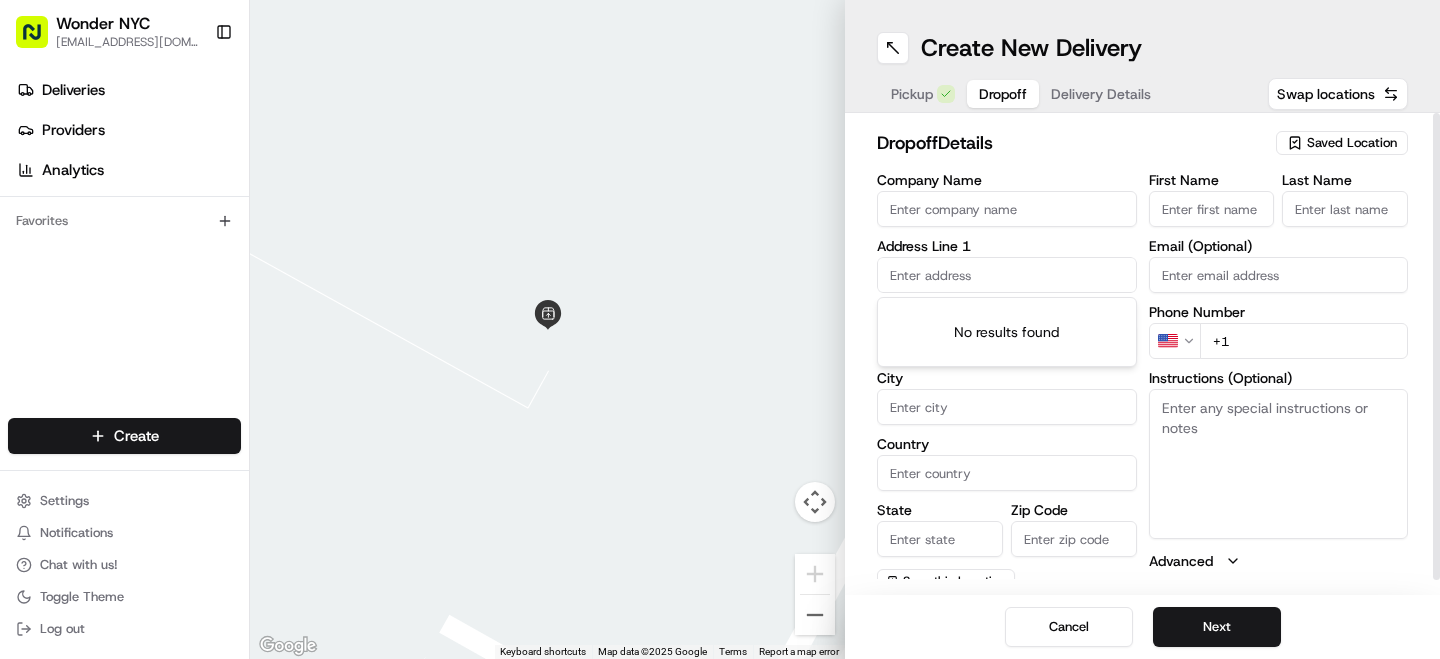 click at bounding box center (1007, 275) 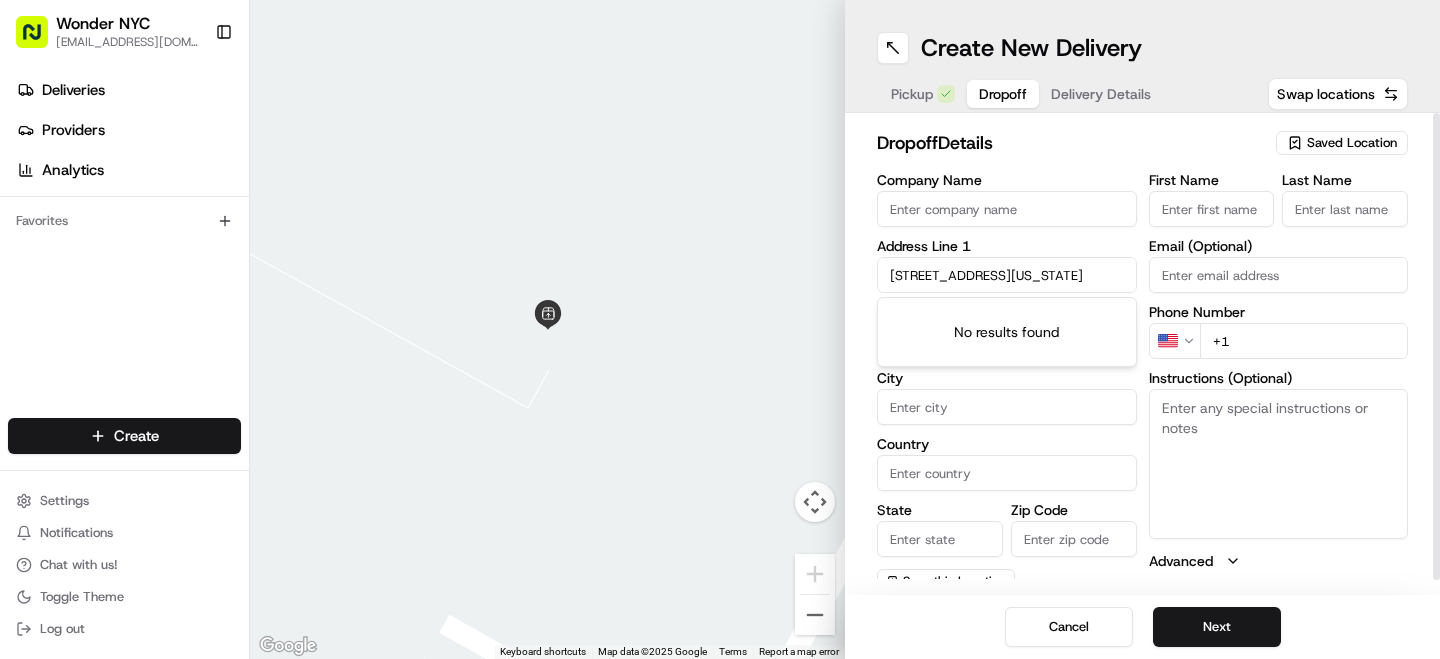 scroll, scrollTop: 0, scrollLeft: 56, axis: horizontal 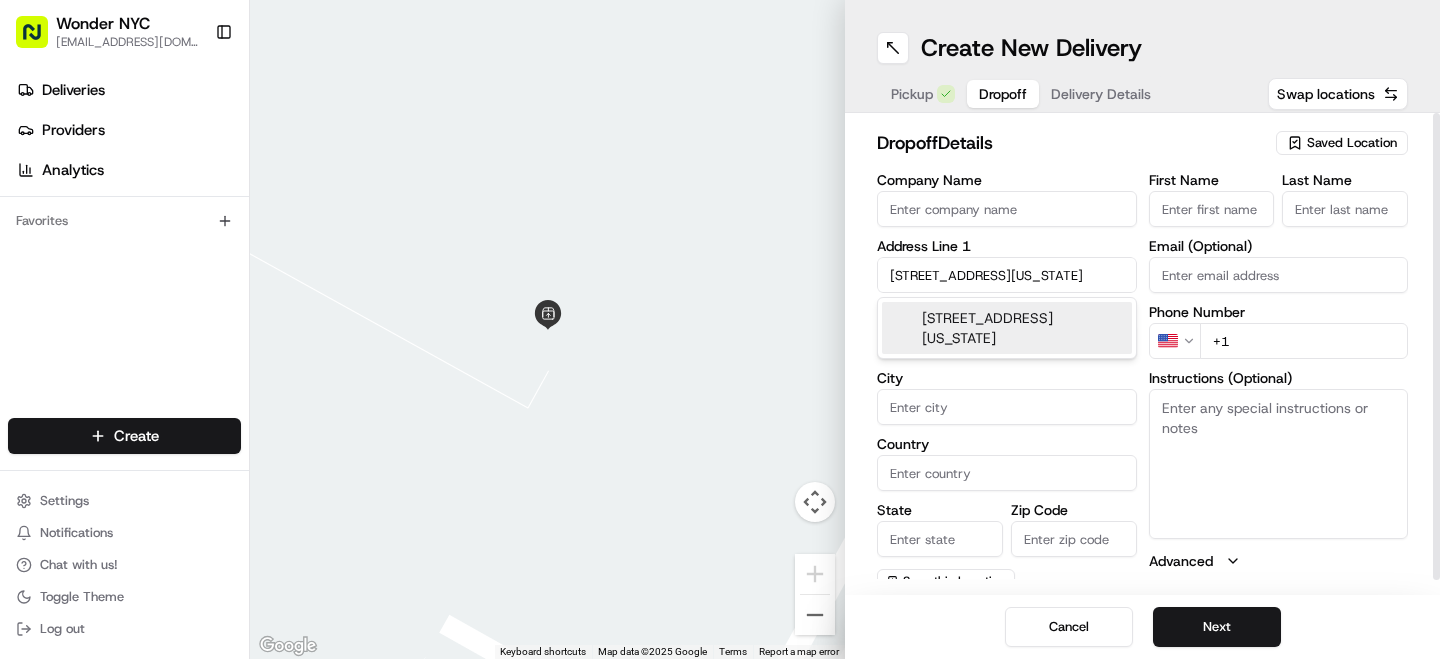click on "[STREET_ADDRESS][US_STATE]" at bounding box center [1007, 328] 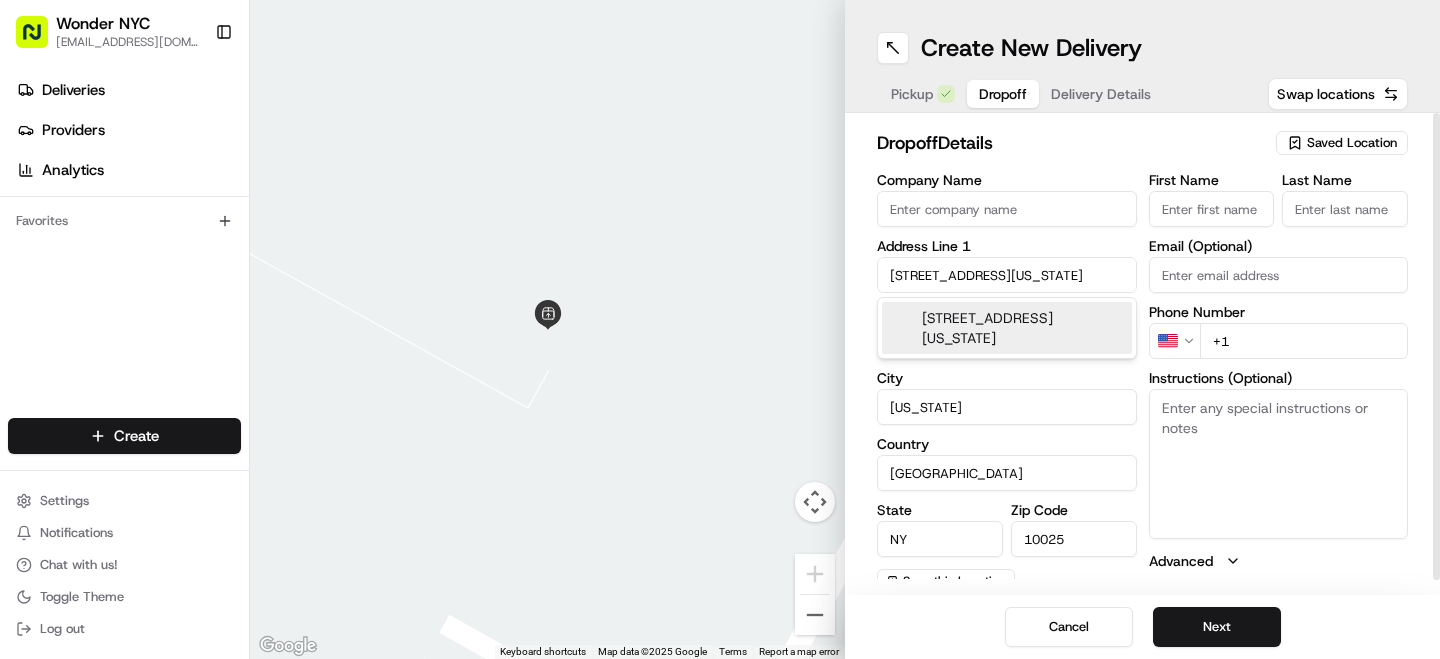 type on "[STREET_ADDRESS]" 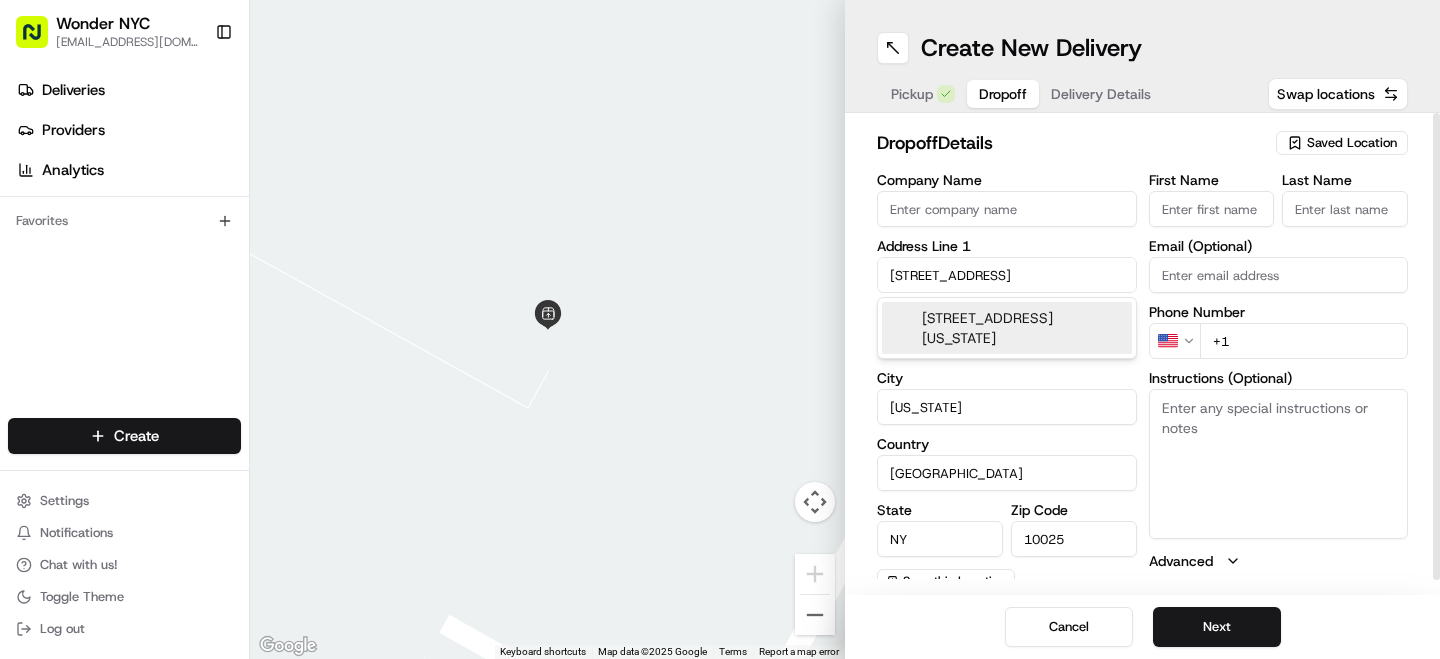scroll, scrollTop: 0, scrollLeft: 0, axis: both 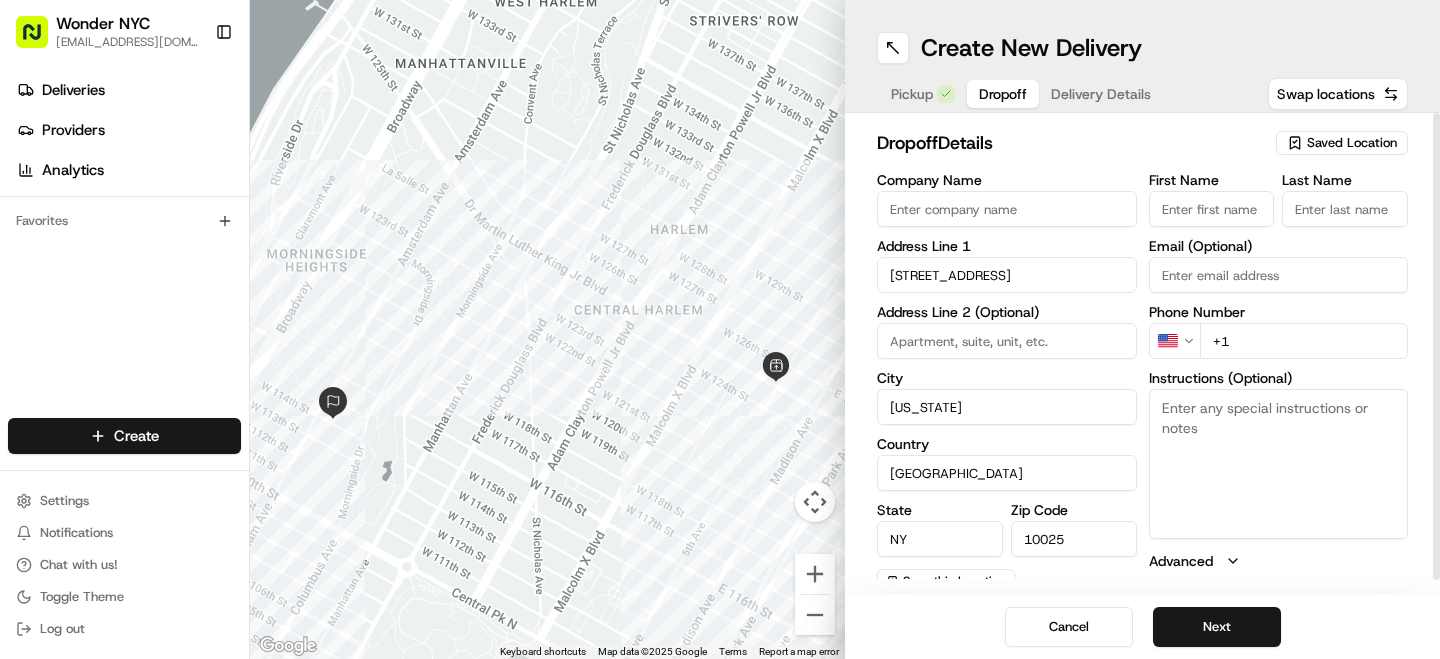 click on "First Name" at bounding box center (1212, 209) 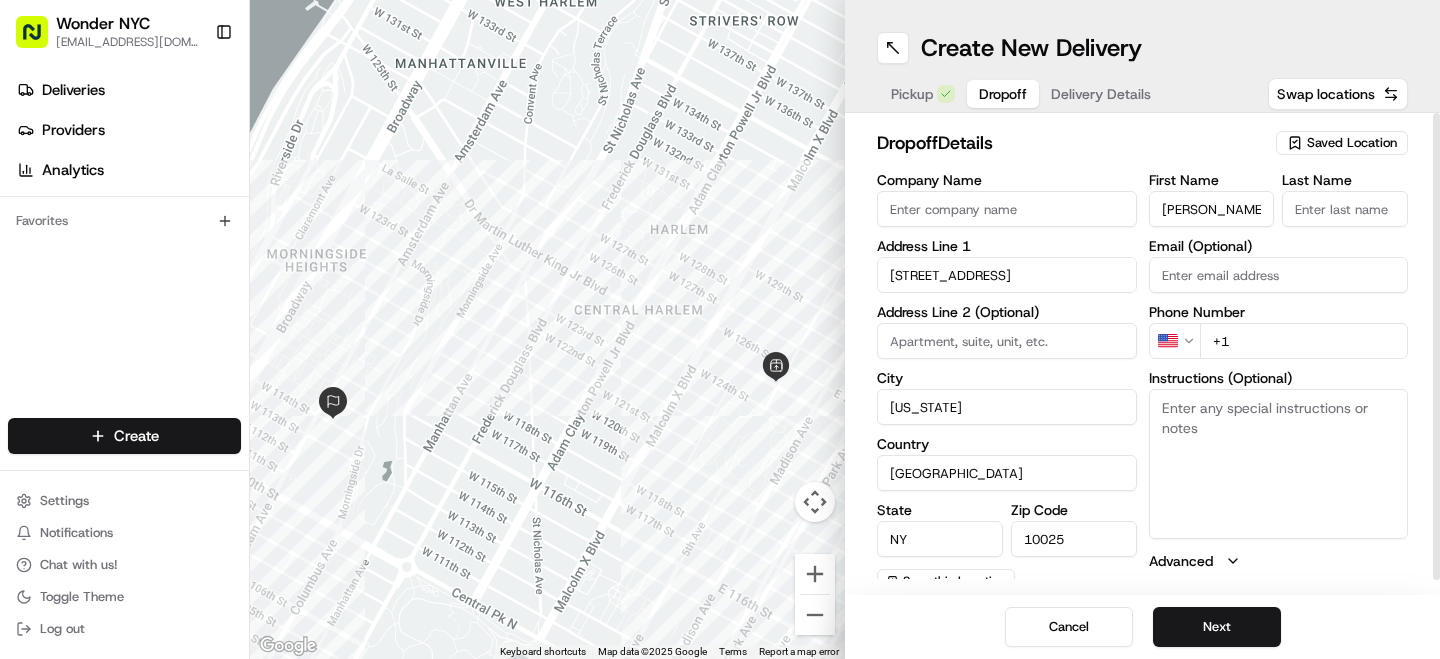 drag, startPoint x: 1219, startPoint y: 212, endPoint x: 1438, endPoint y: 233, distance: 220.00455 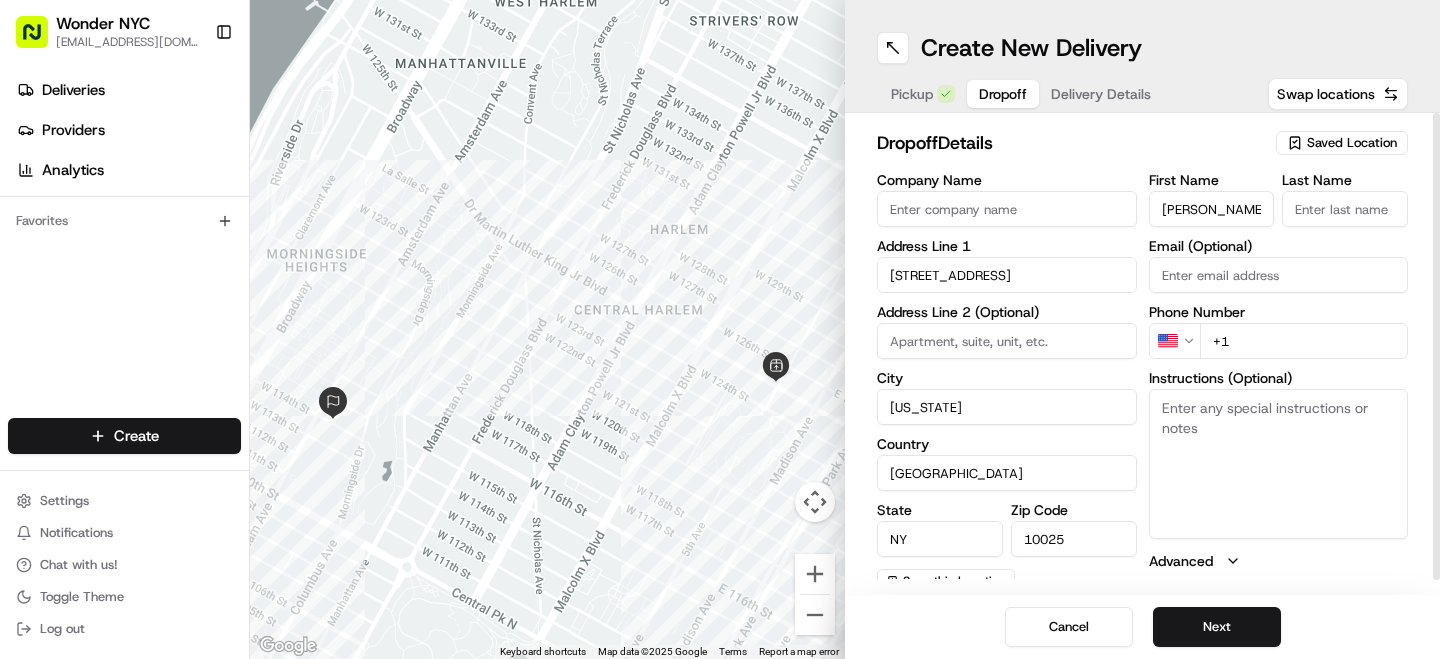 type on "[PERSON_NAME]" 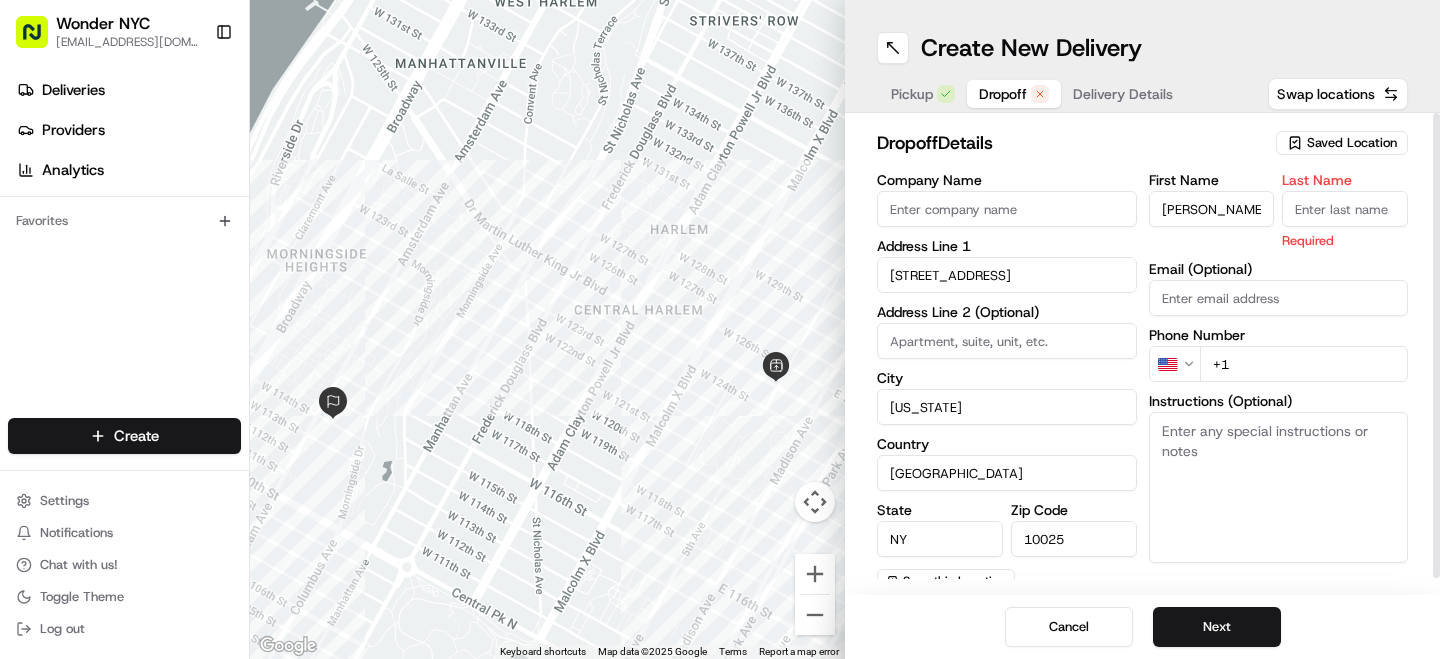 paste on "[PERSON_NAME]" 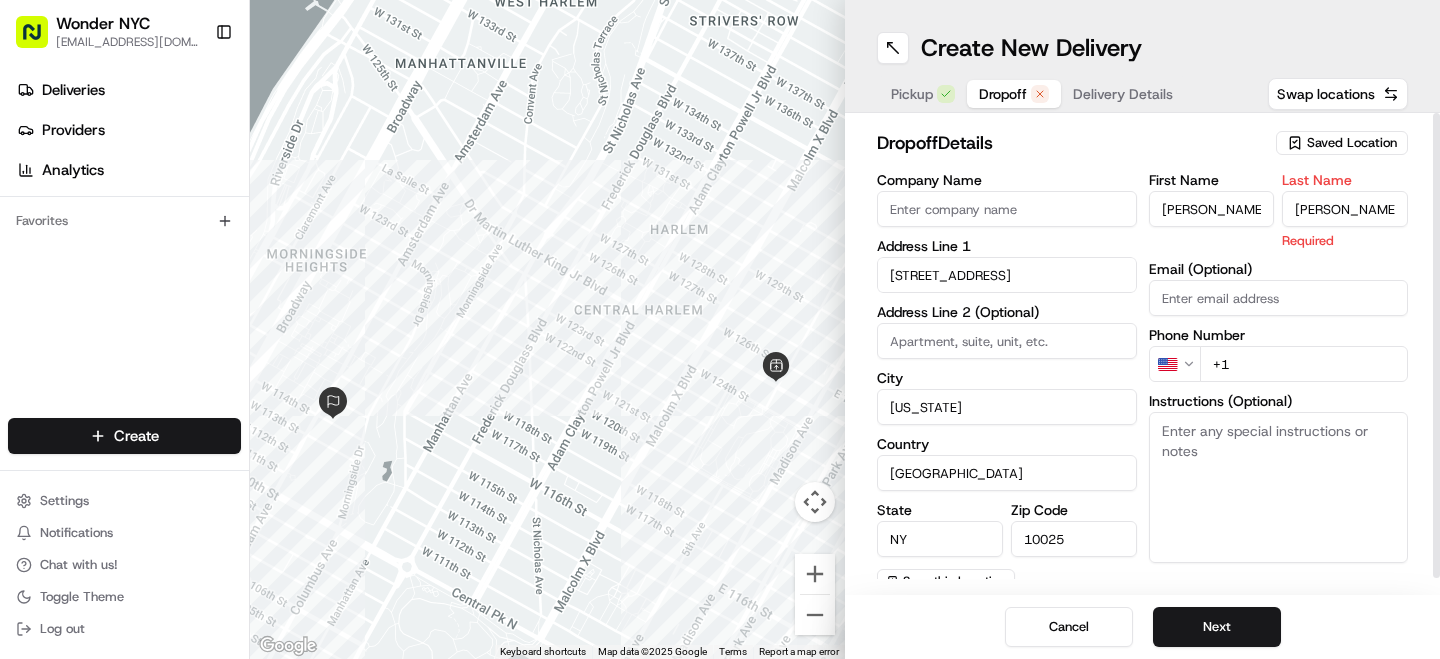 click on "[PERSON_NAME]" at bounding box center [1345, 209] 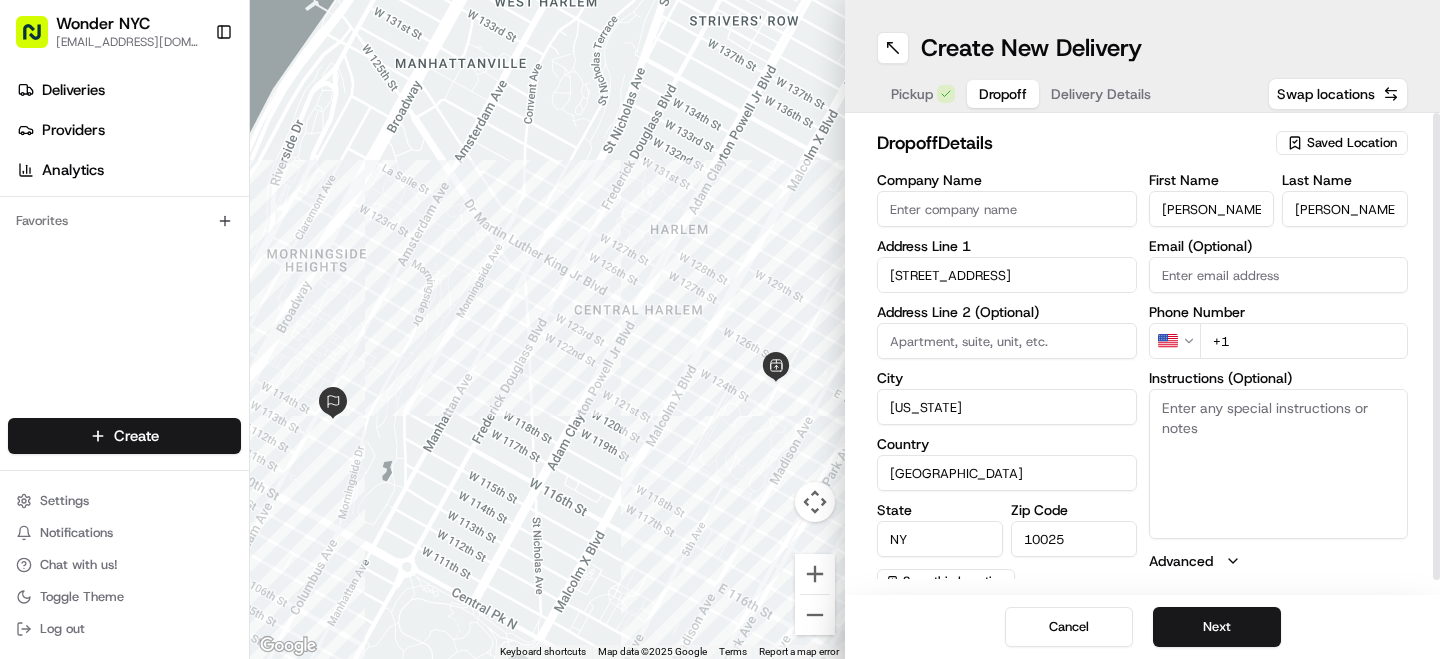 click on "+1" at bounding box center (1304, 341) 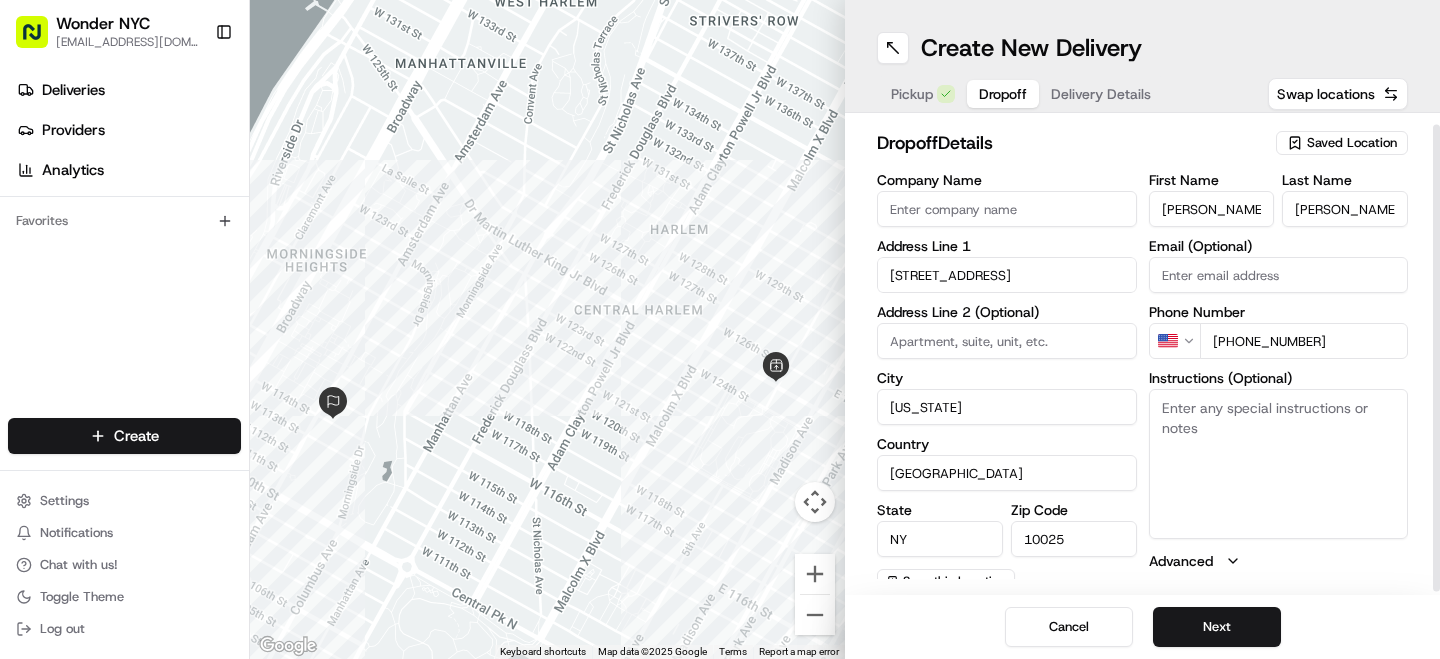 scroll, scrollTop: 14, scrollLeft: 0, axis: vertical 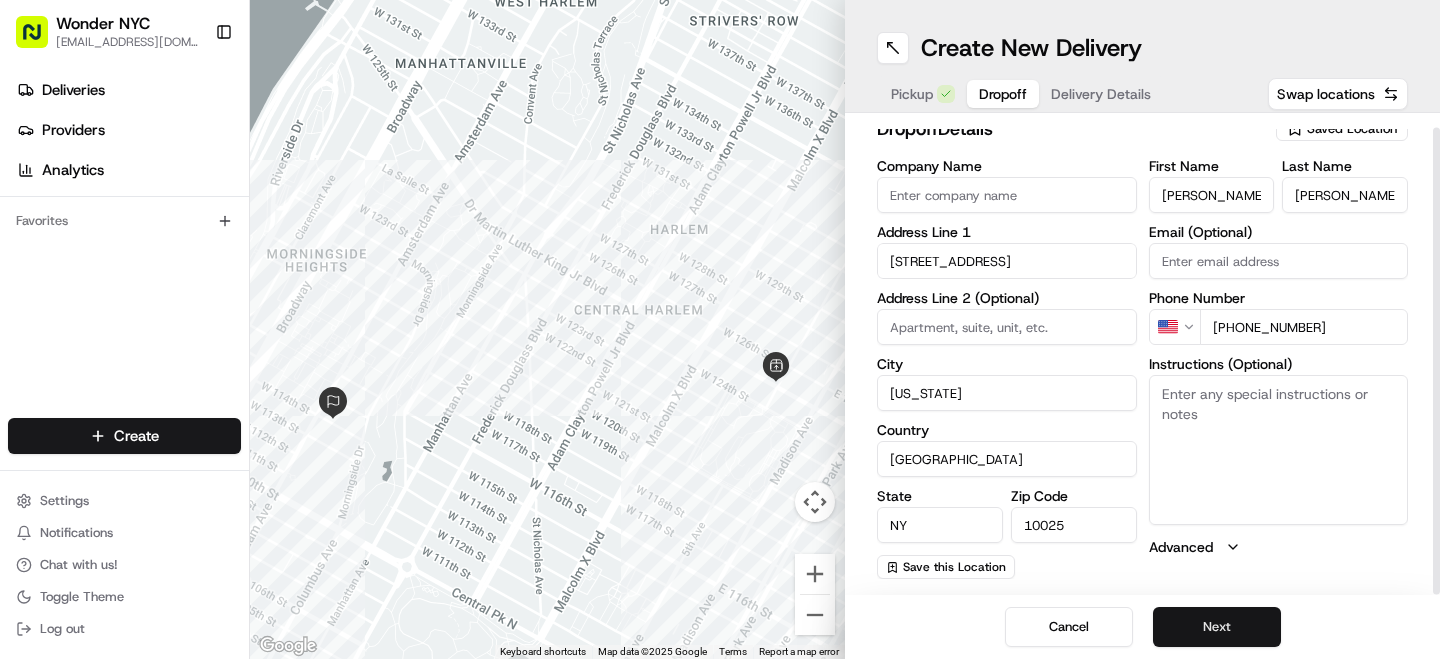 type on "[PHONE_NUMBER]" 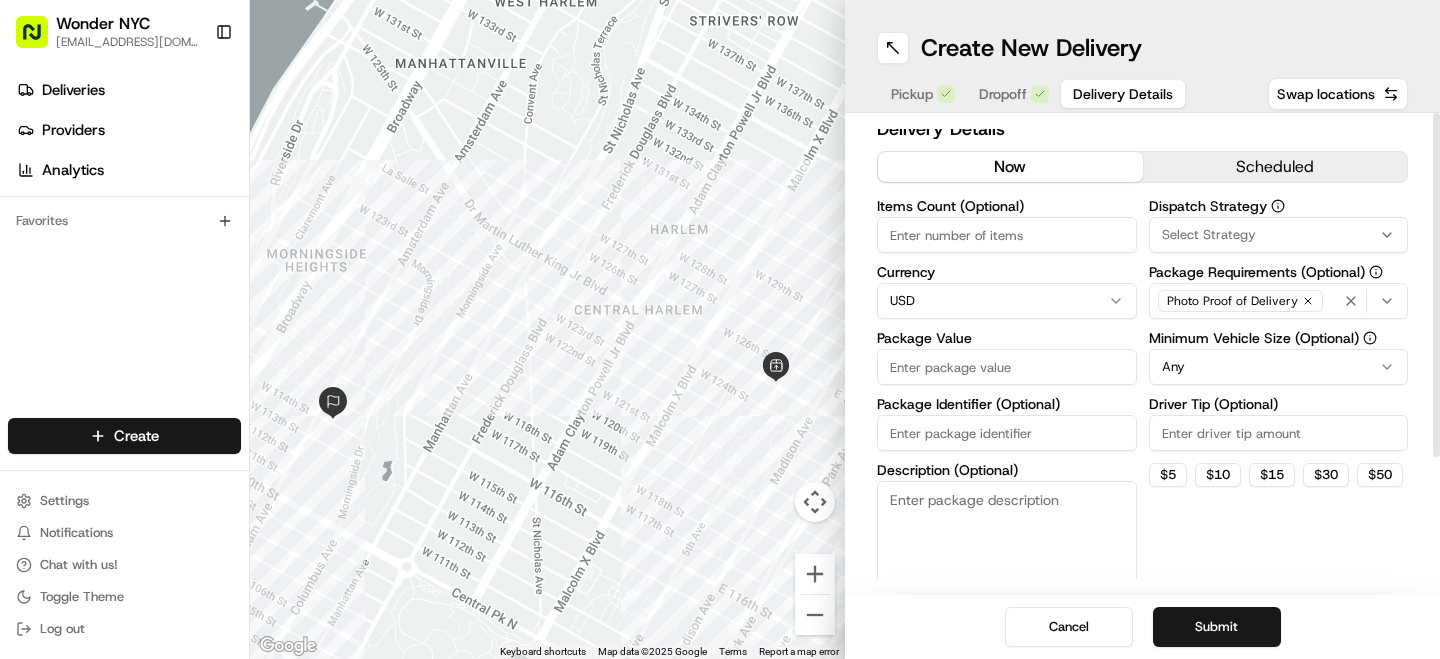 scroll, scrollTop: 0, scrollLeft: 0, axis: both 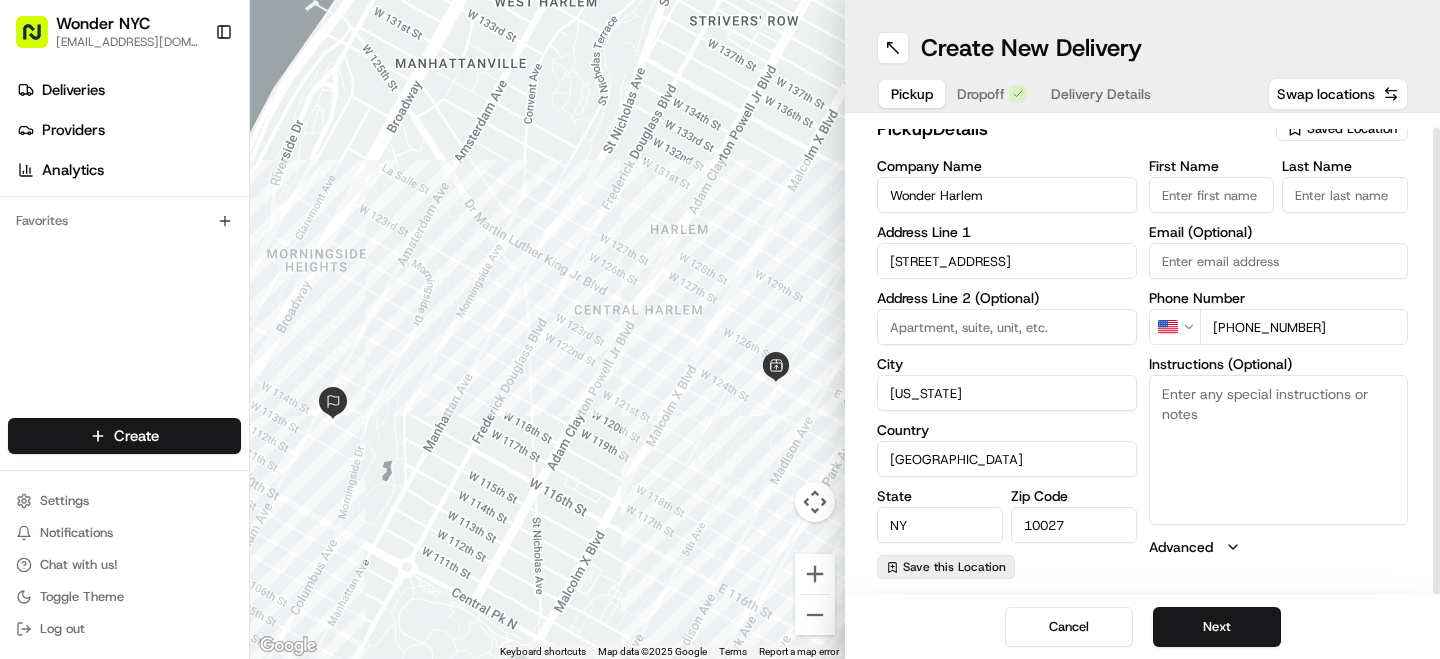 click on "Save this Location" at bounding box center (954, 567) 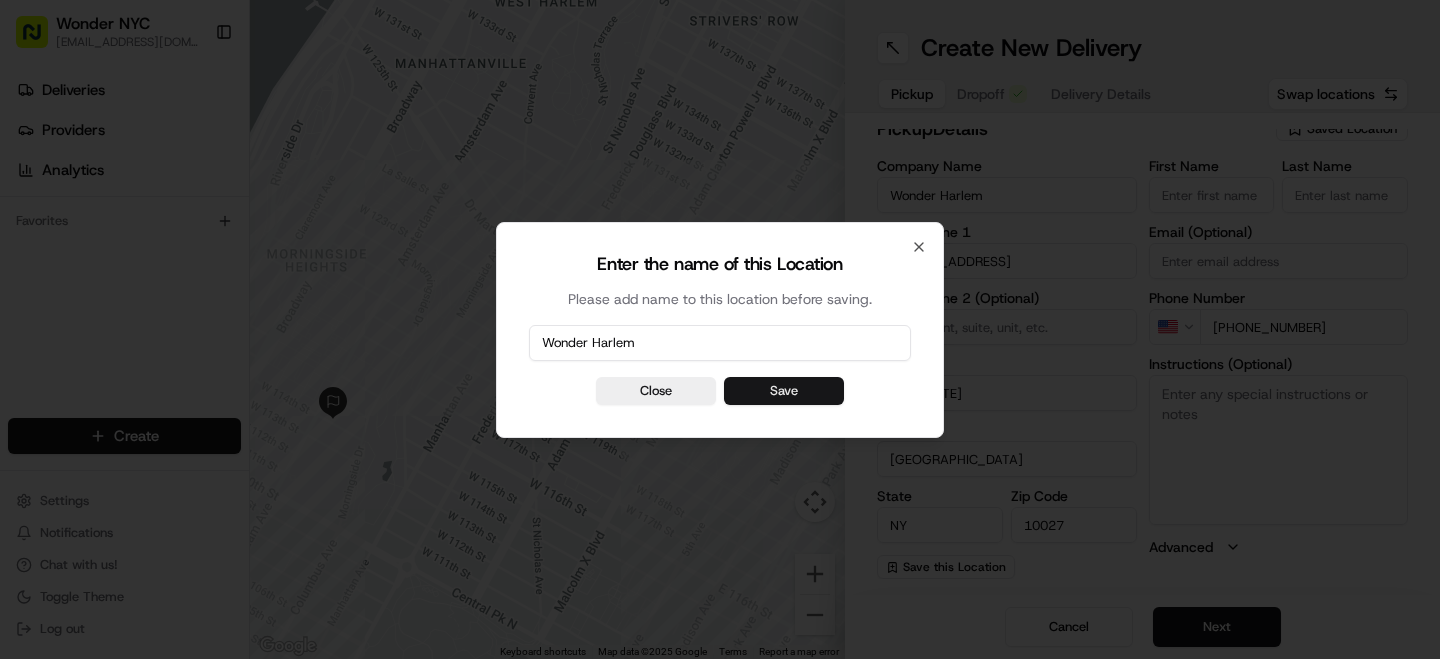 click on "Save" at bounding box center (784, 391) 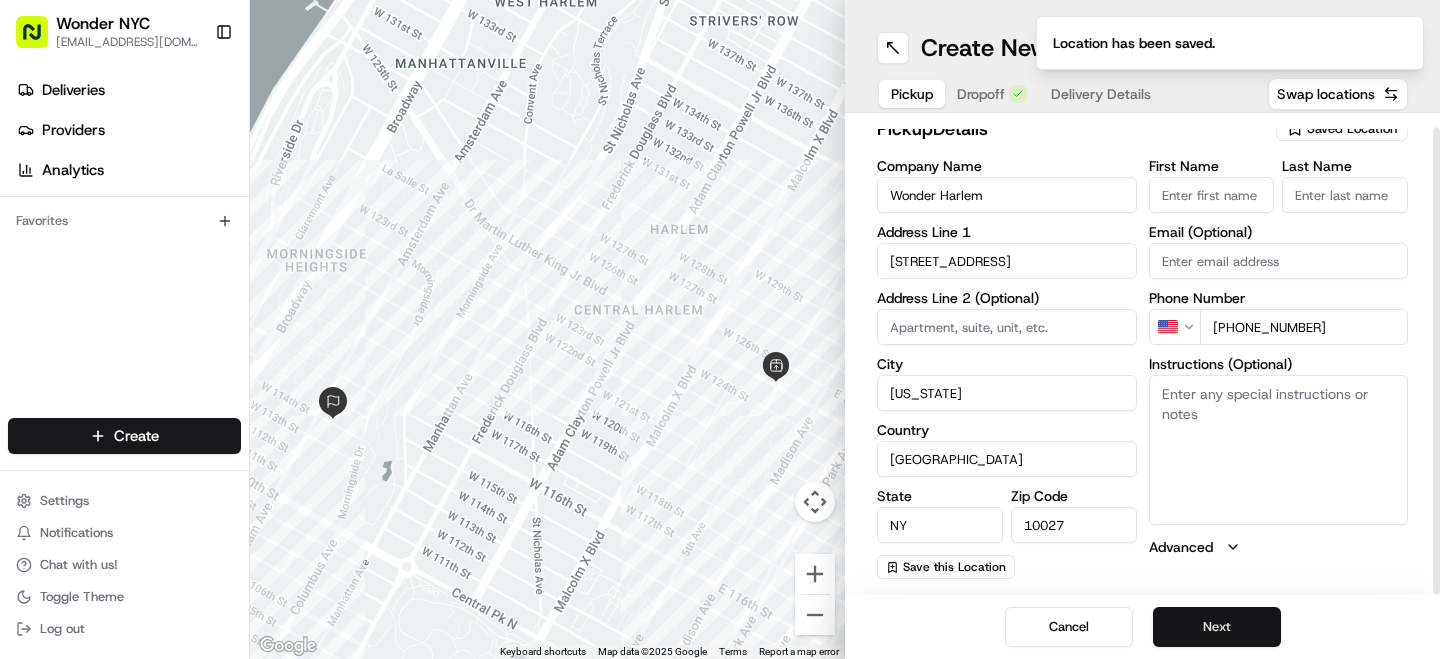 click on "Next" at bounding box center [1217, 627] 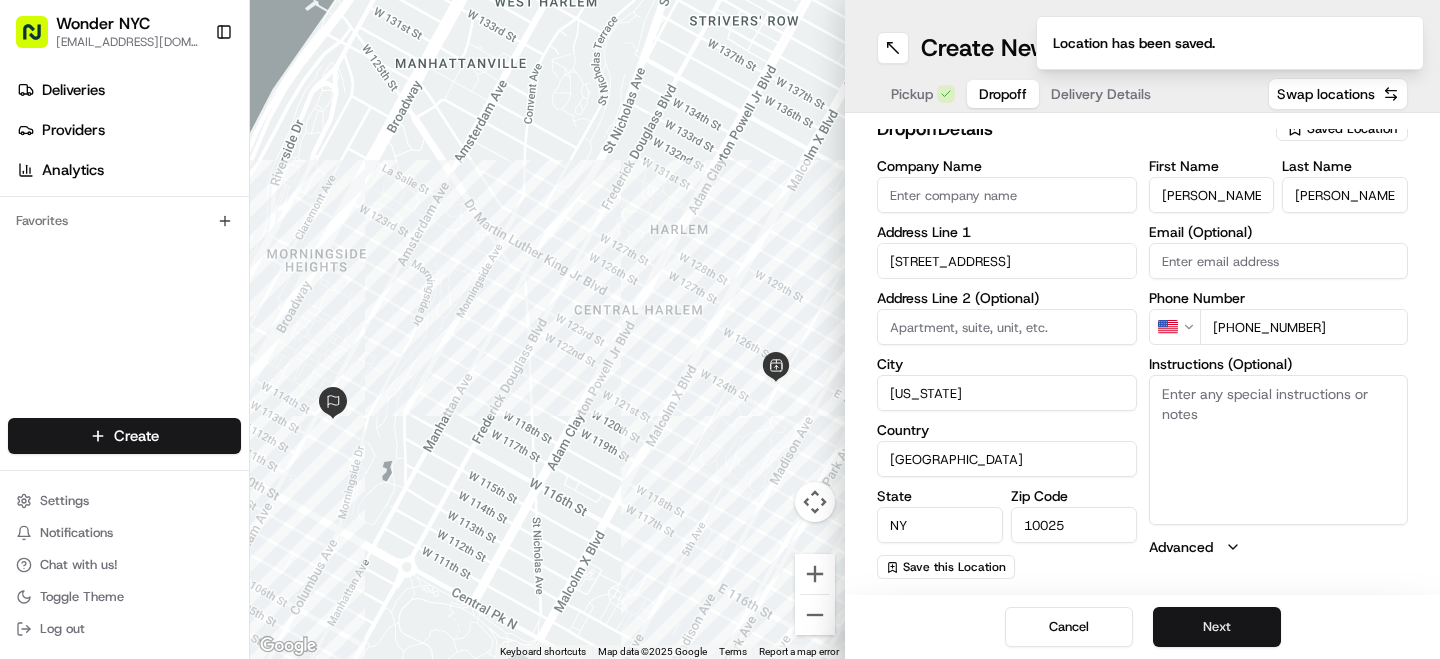 click on "Next" at bounding box center [1217, 627] 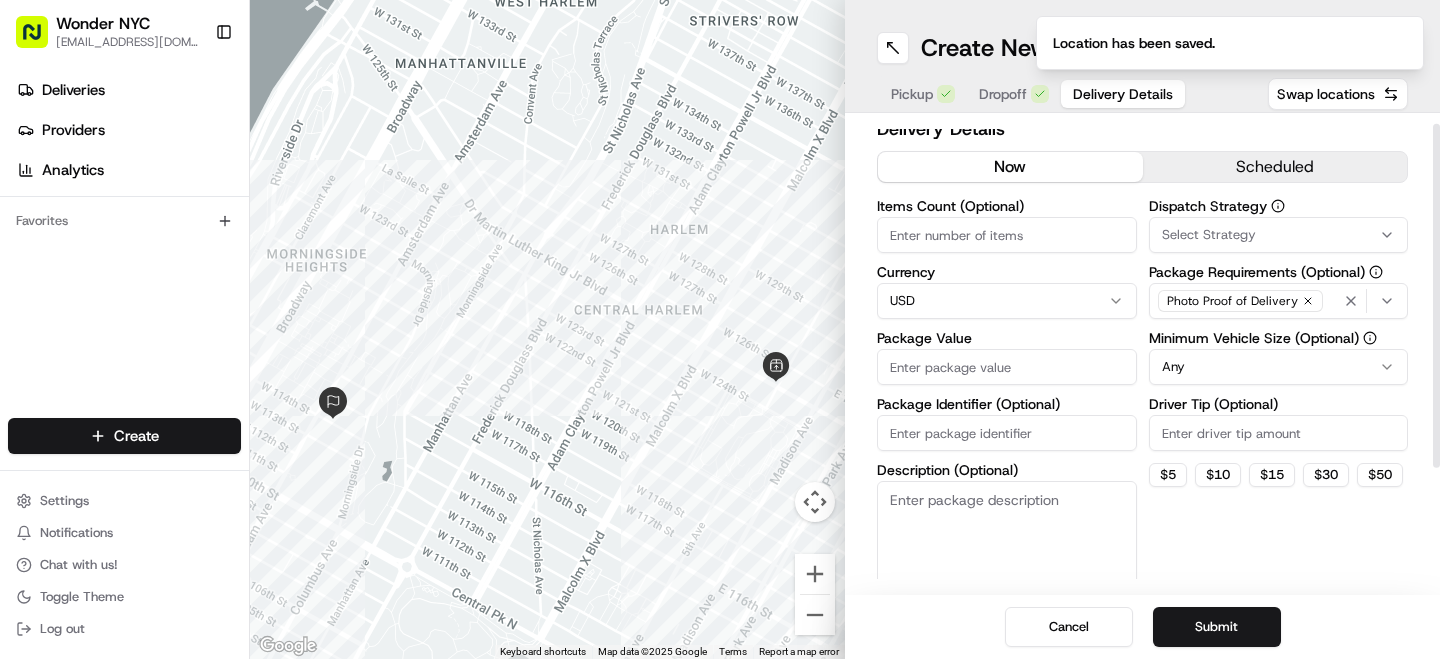scroll, scrollTop: 0, scrollLeft: 0, axis: both 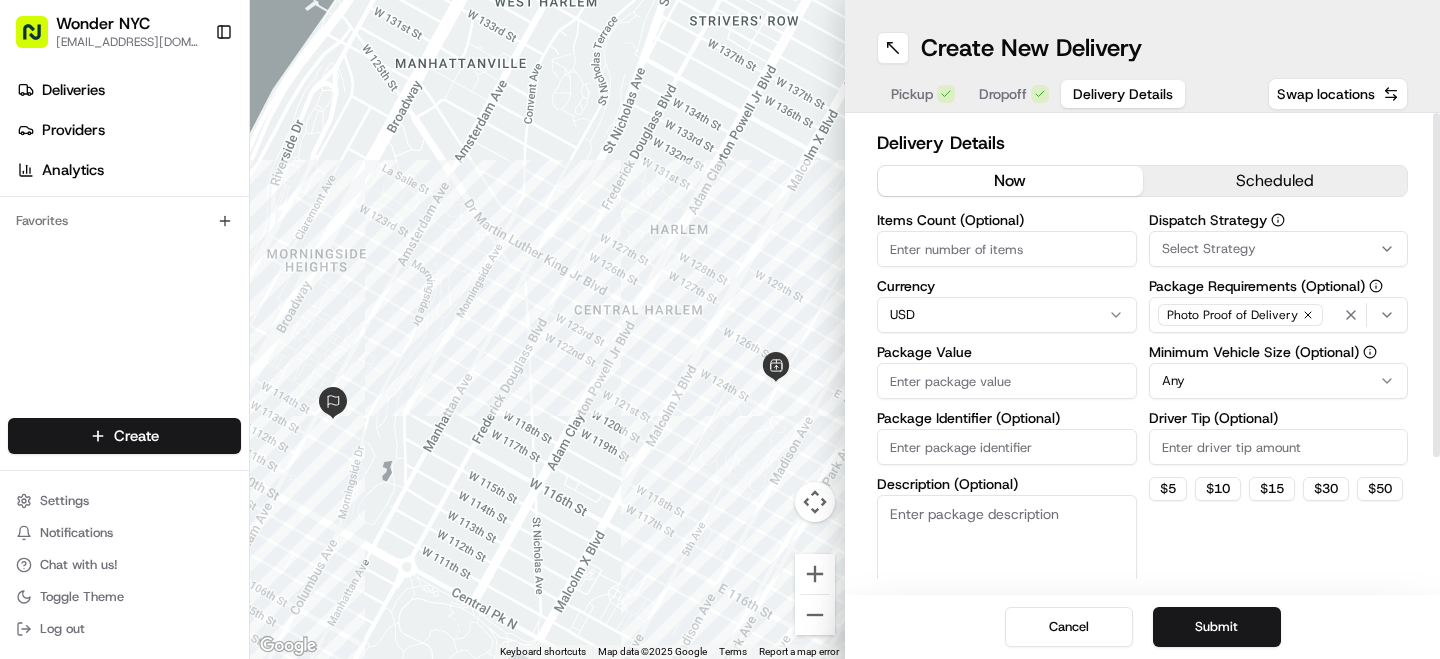 click on "Items Count (Optional)" at bounding box center (1007, 249) 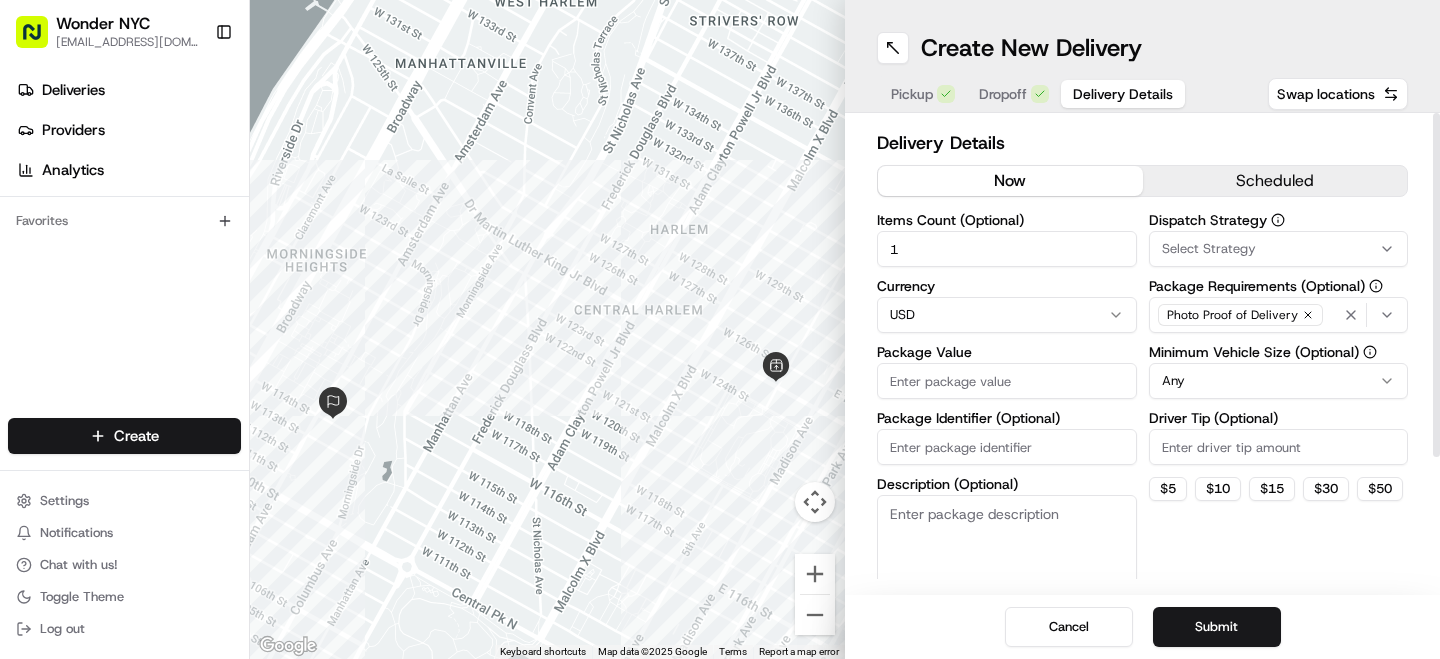 type on "1" 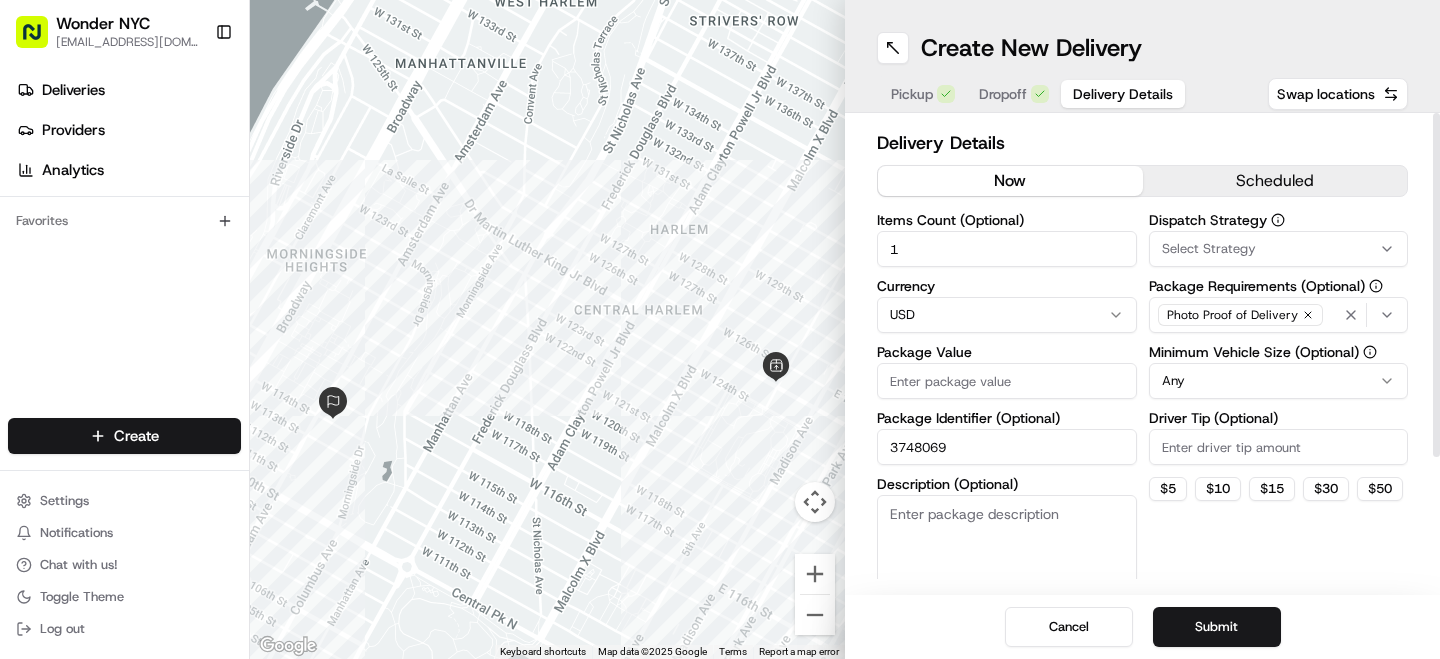 scroll, scrollTop: 121, scrollLeft: 0, axis: vertical 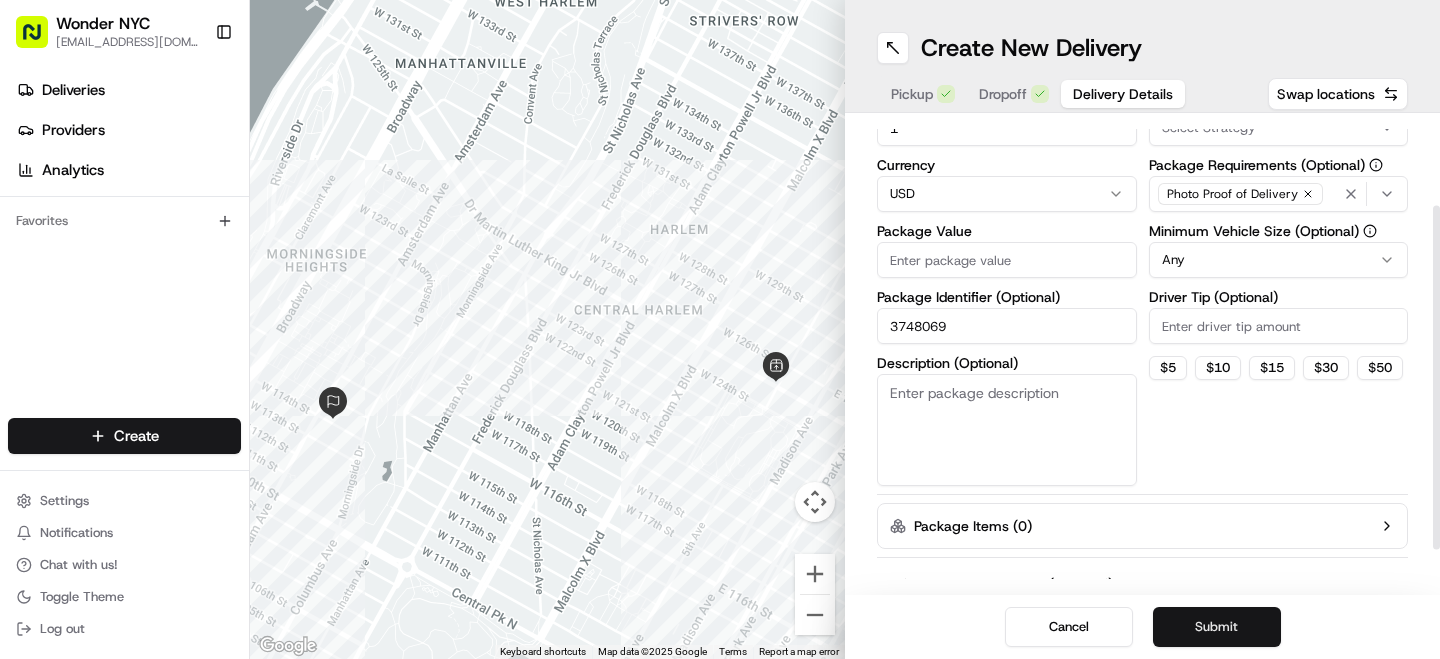 type on "3748069" 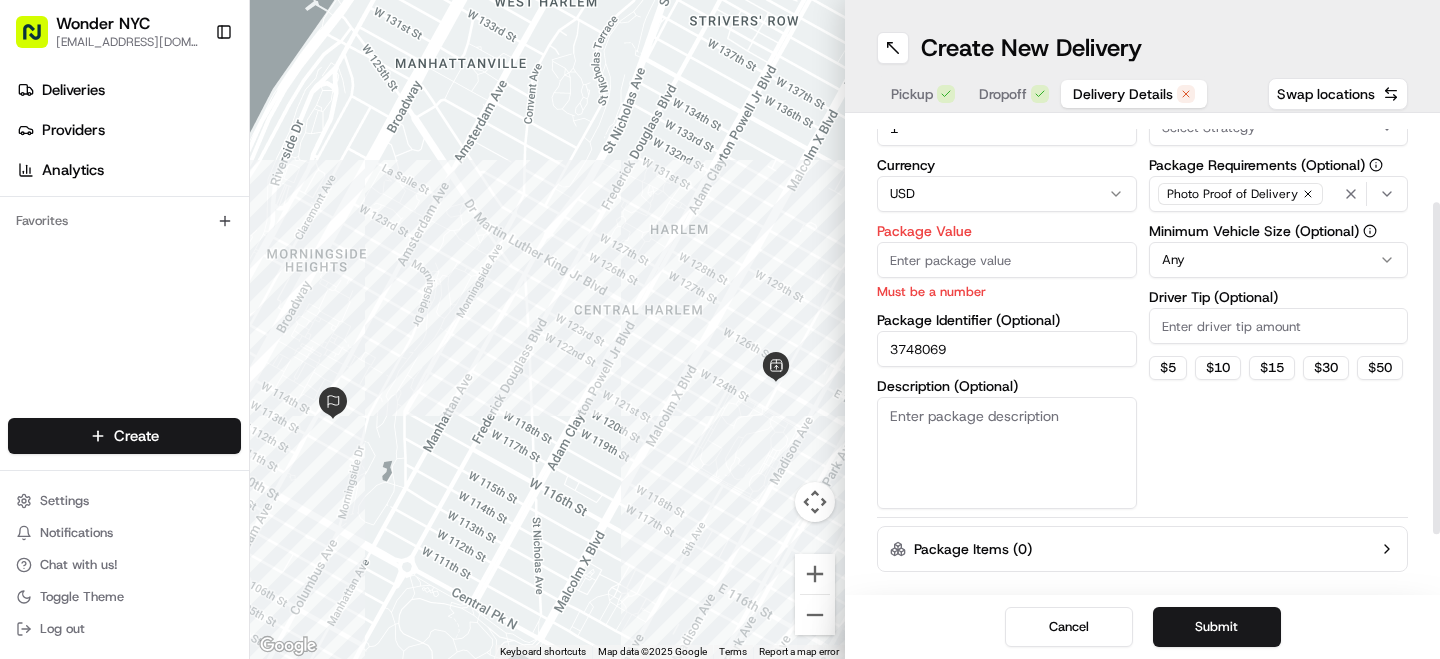 click on "Package Value" at bounding box center (1007, 260) 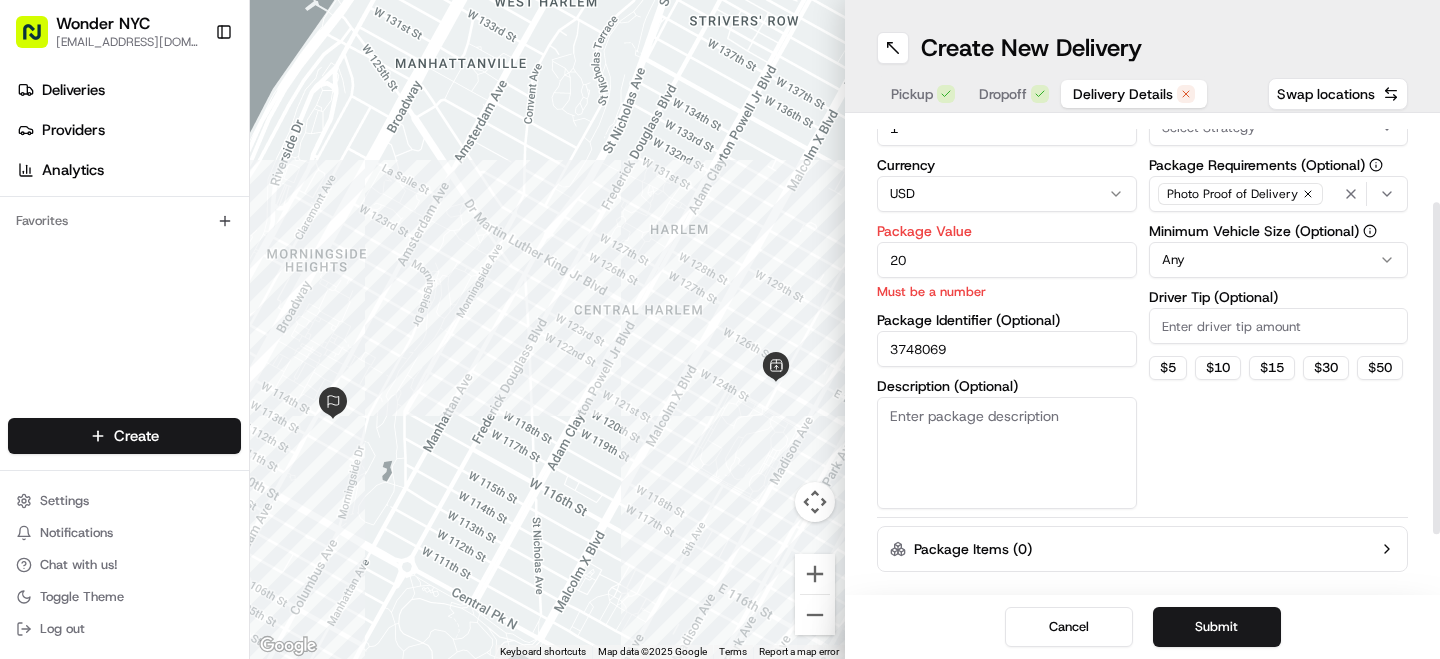 type on "20" 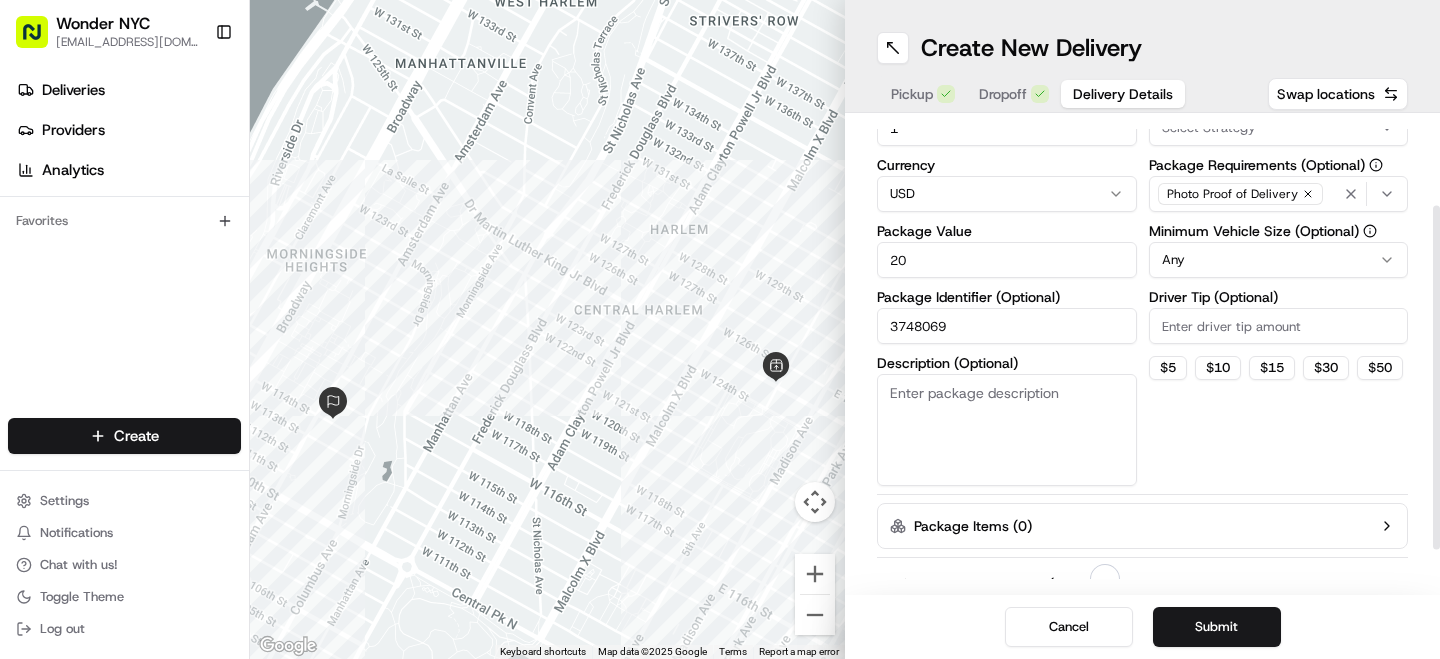 scroll, scrollTop: 121, scrollLeft: 0, axis: vertical 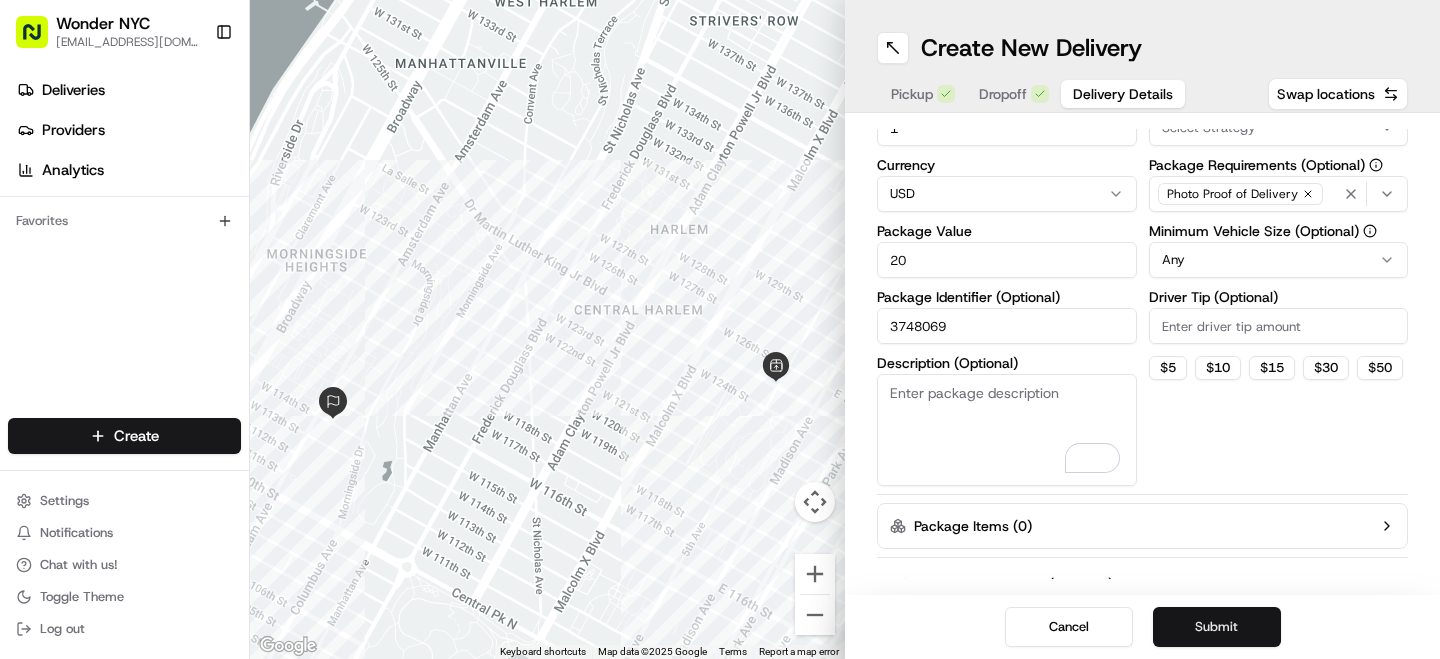 click on "Submit" at bounding box center (1217, 627) 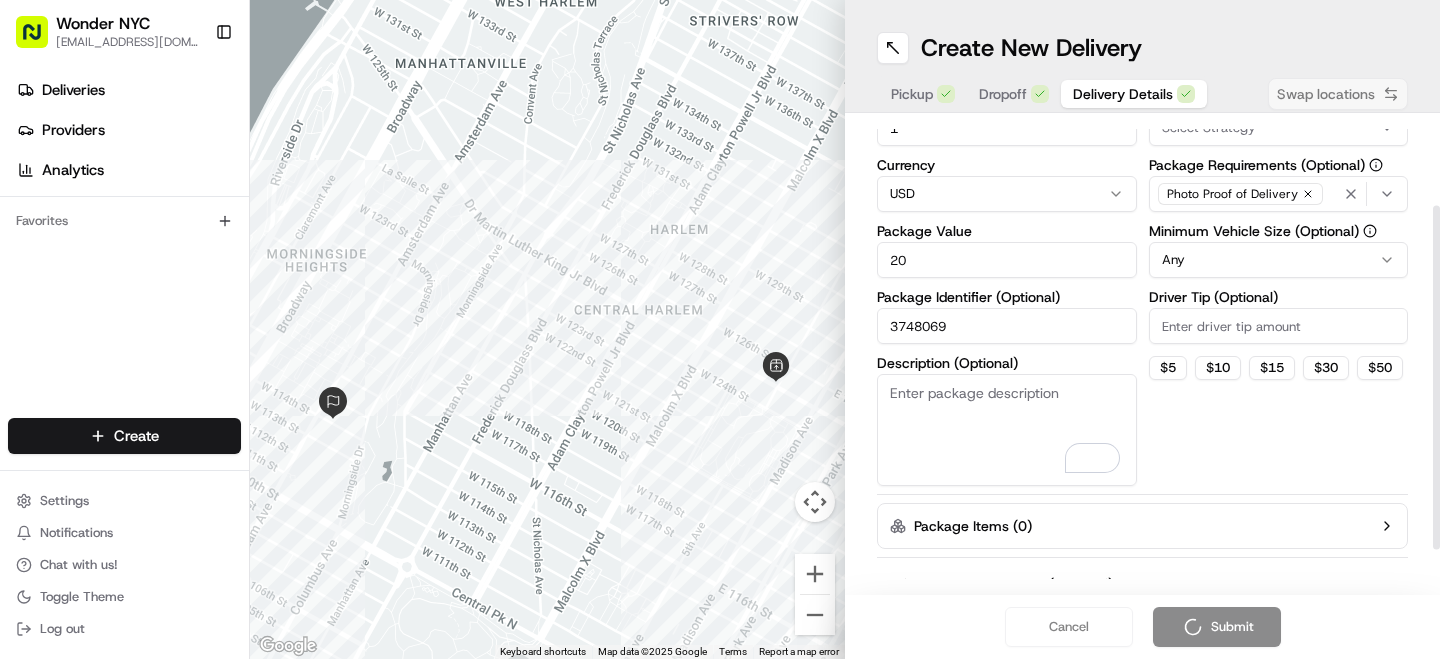 scroll, scrollTop: 121, scrollLeft: 0, axis: vertical 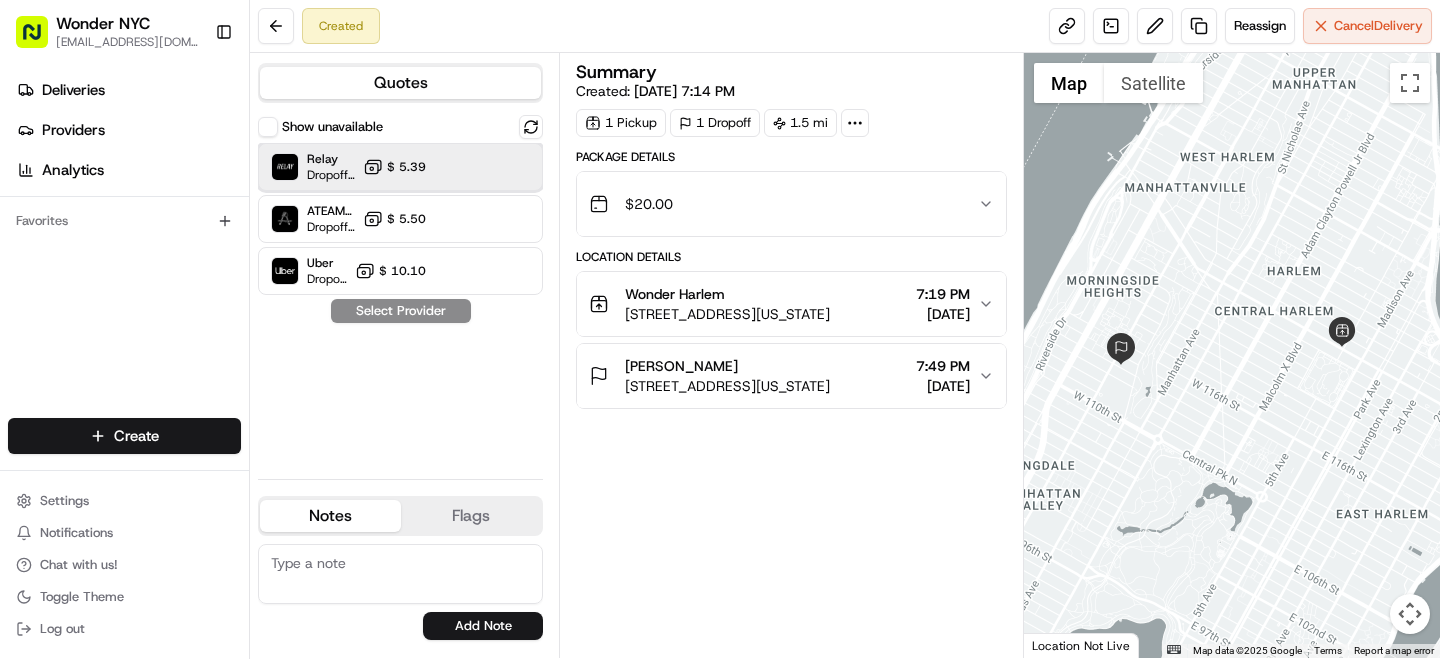 click on "Relay Dropoff ETA   - $   5.39" at bounding box center (400, 167) 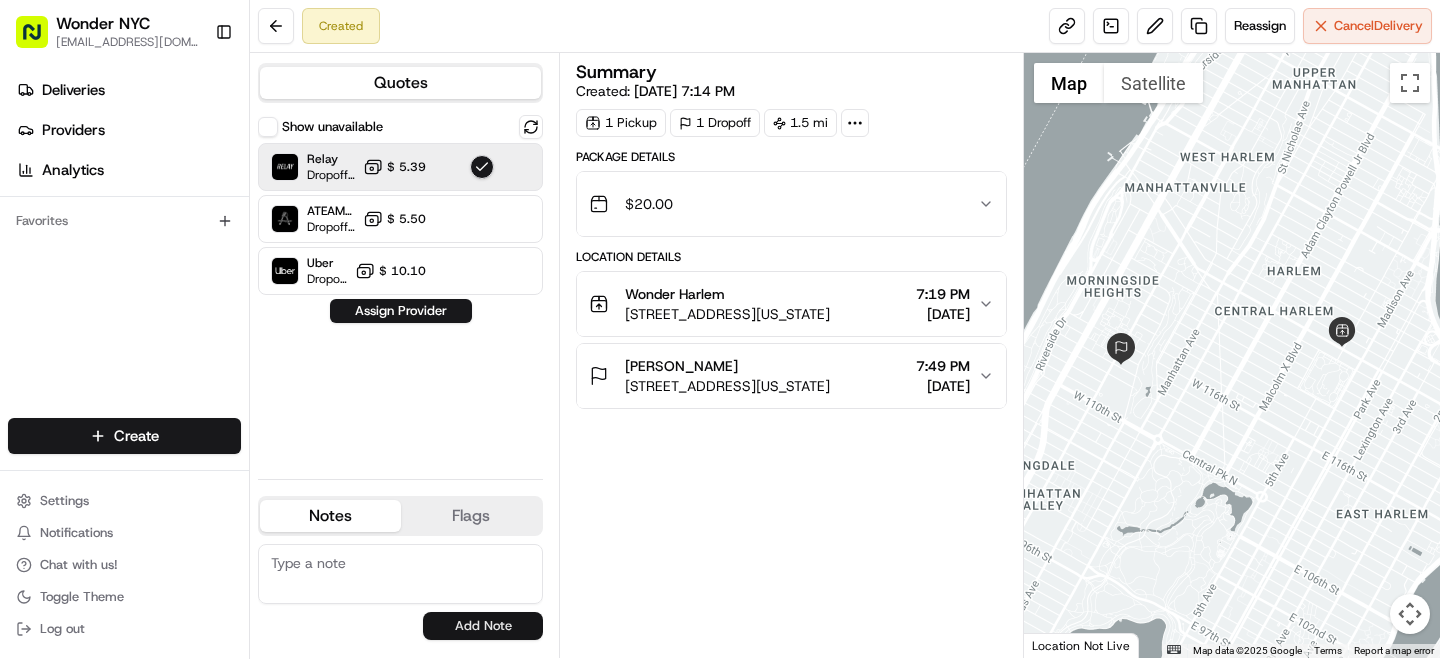 click on "Add Note" at bounding box center (483, 626) 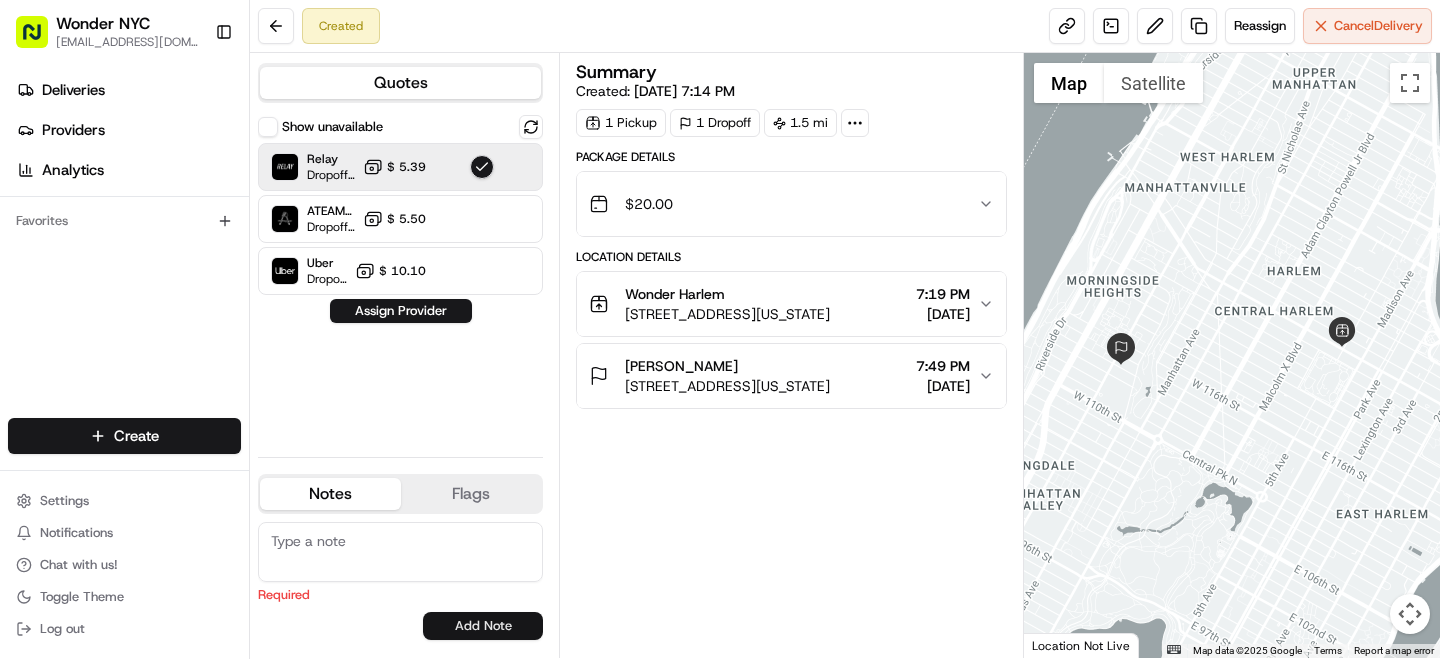 click on "Add Note" at bounding box center [483, 626] 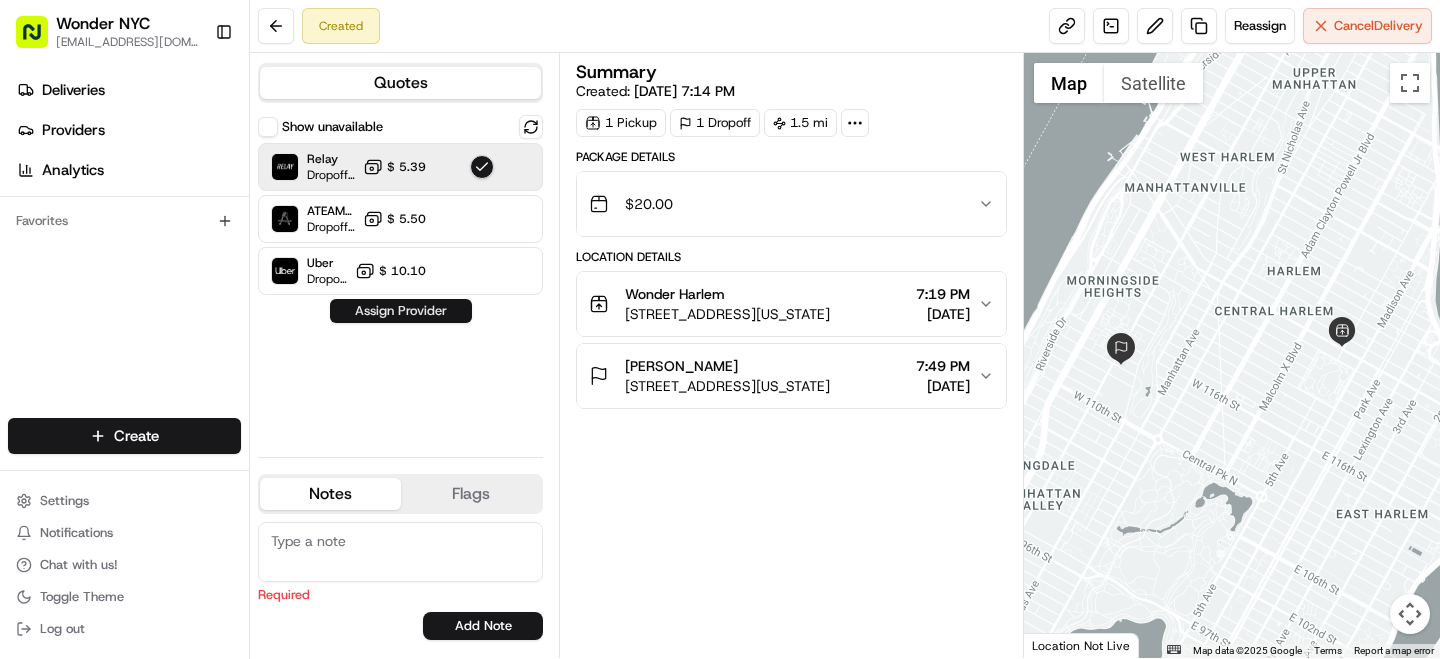 click on "Assign Provider" at bounding box center [401, 311] 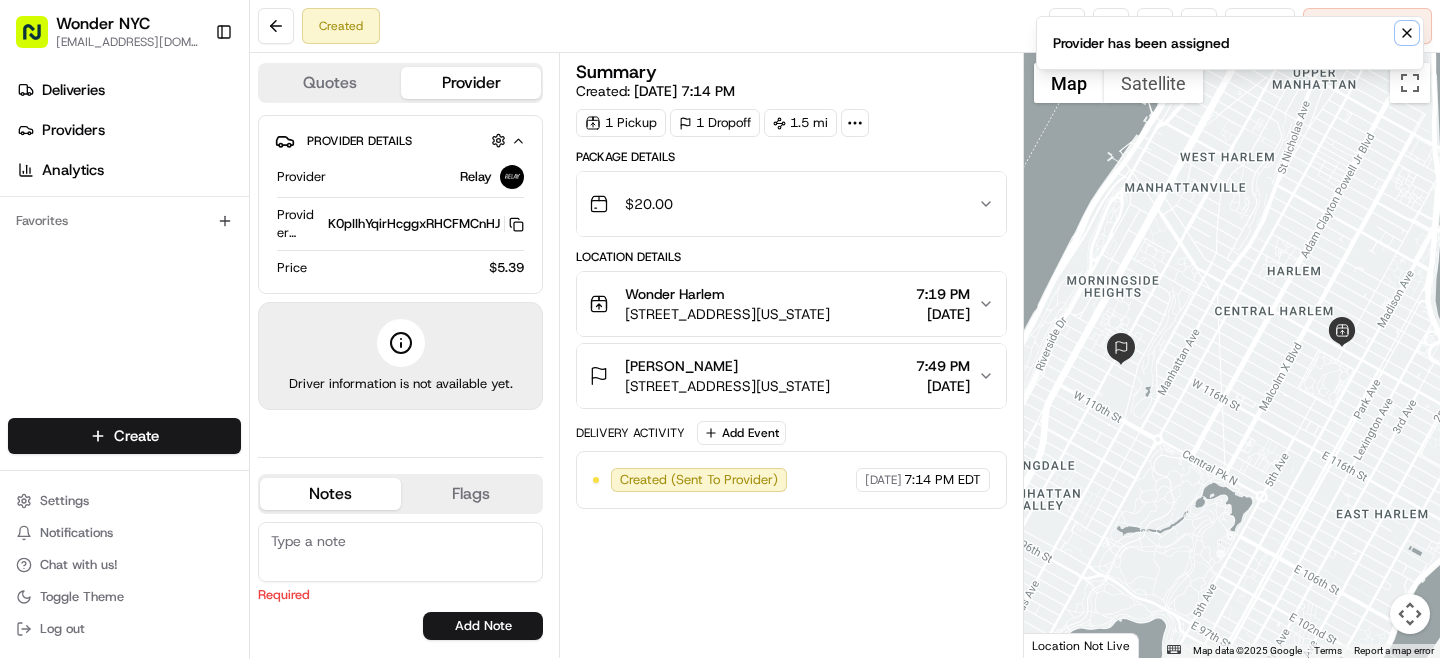 click 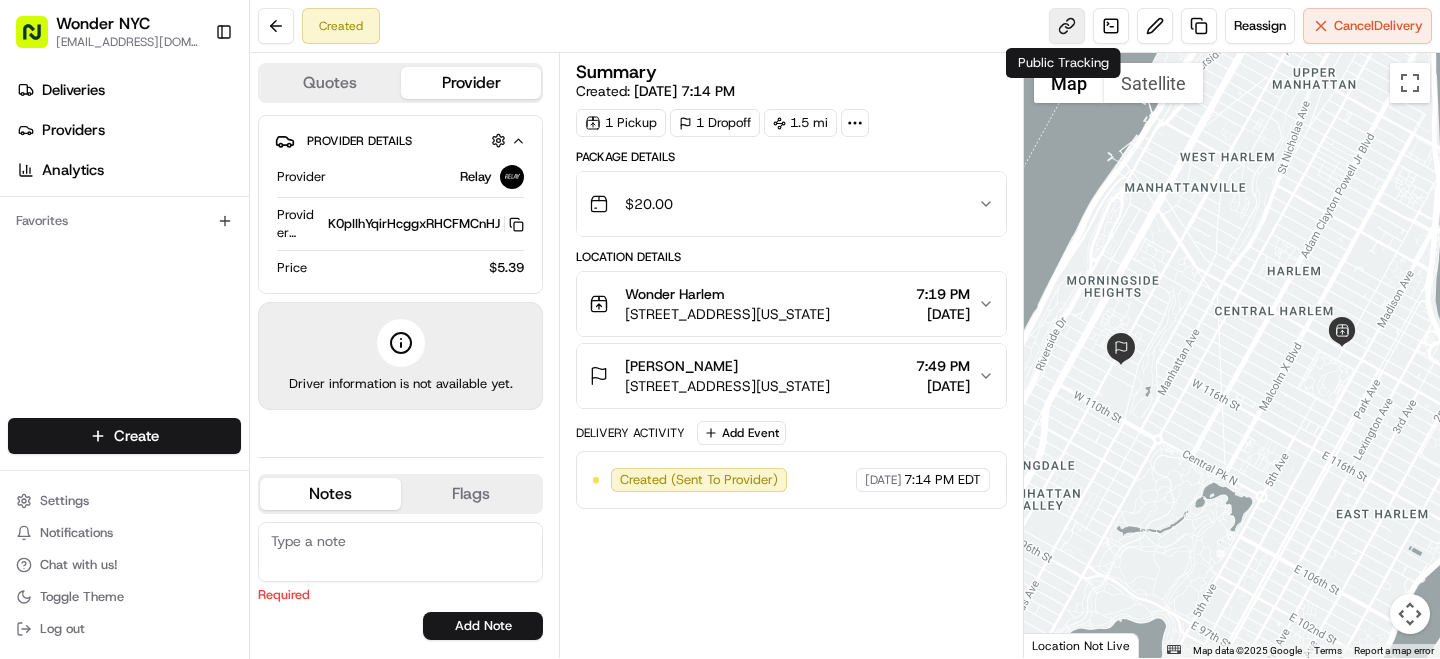 click at bounding box center (1067, 26) 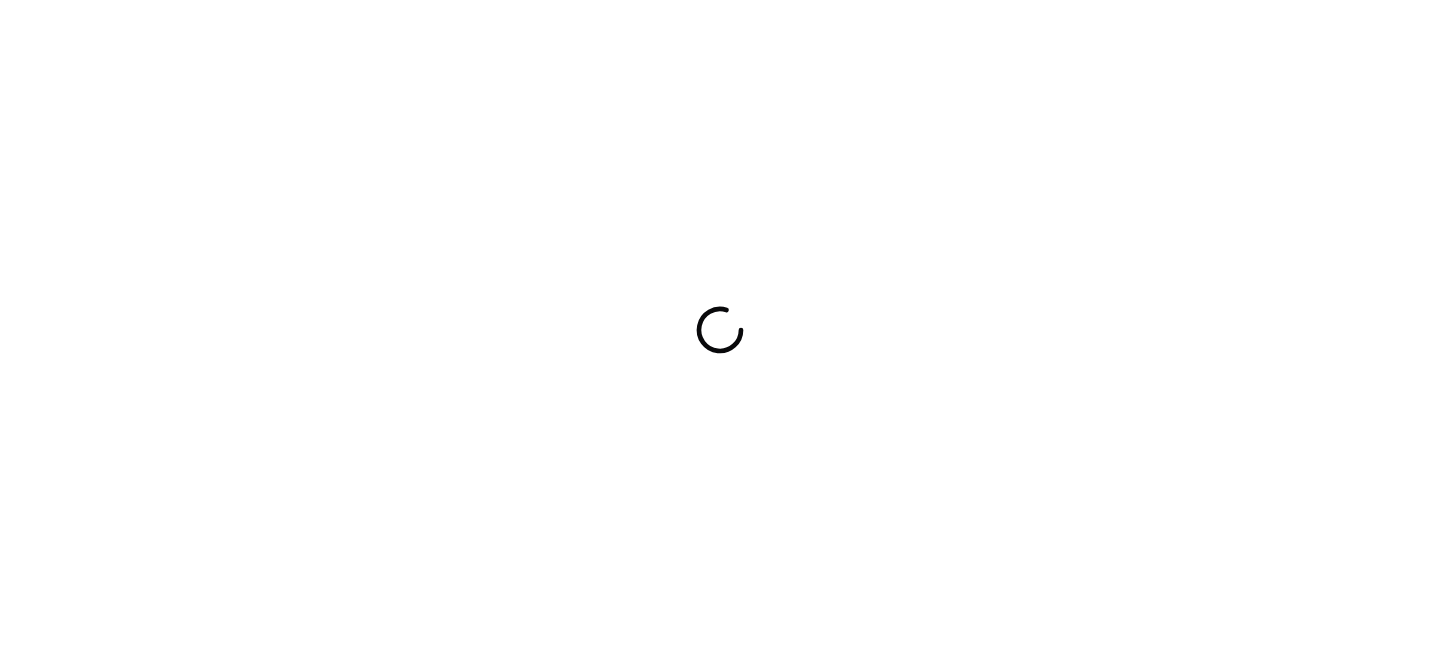 scroll, scrollTop: 0, scrollLeft: 0, axis: both 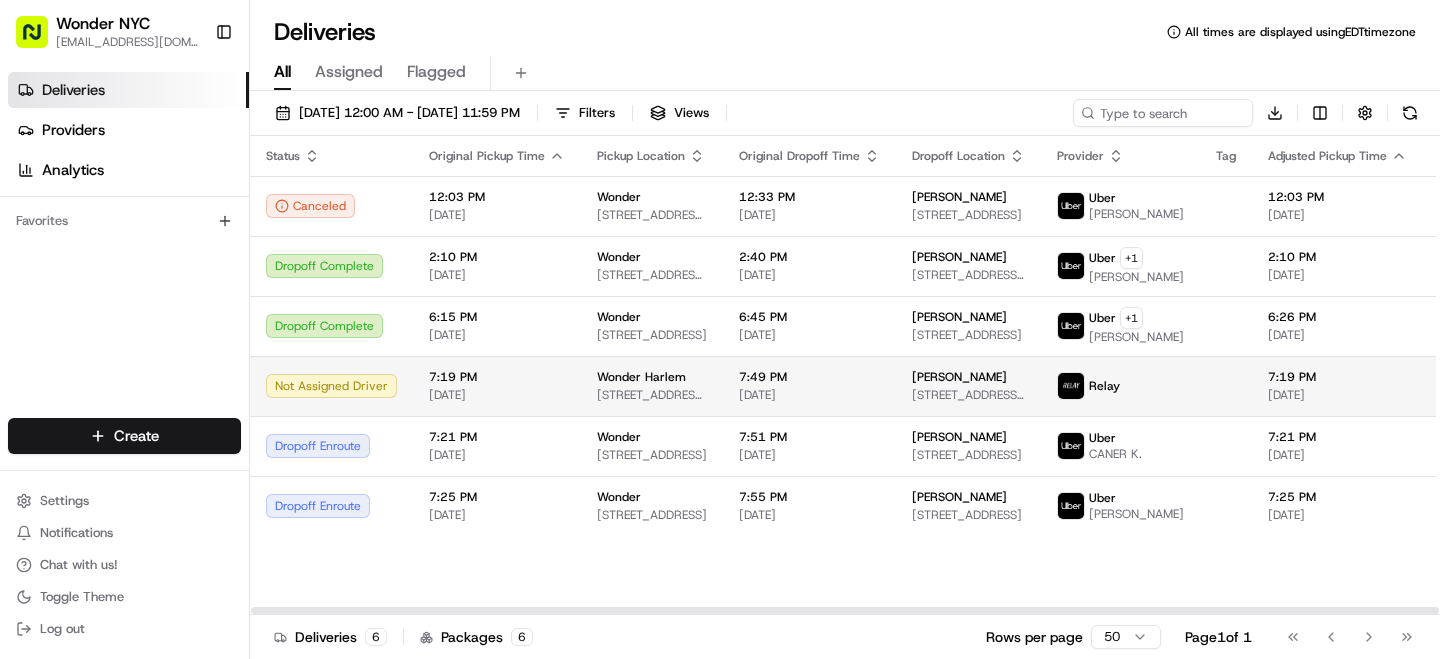 click on "7:19 PM 07/09/2025" at bounding box center (497, 386) 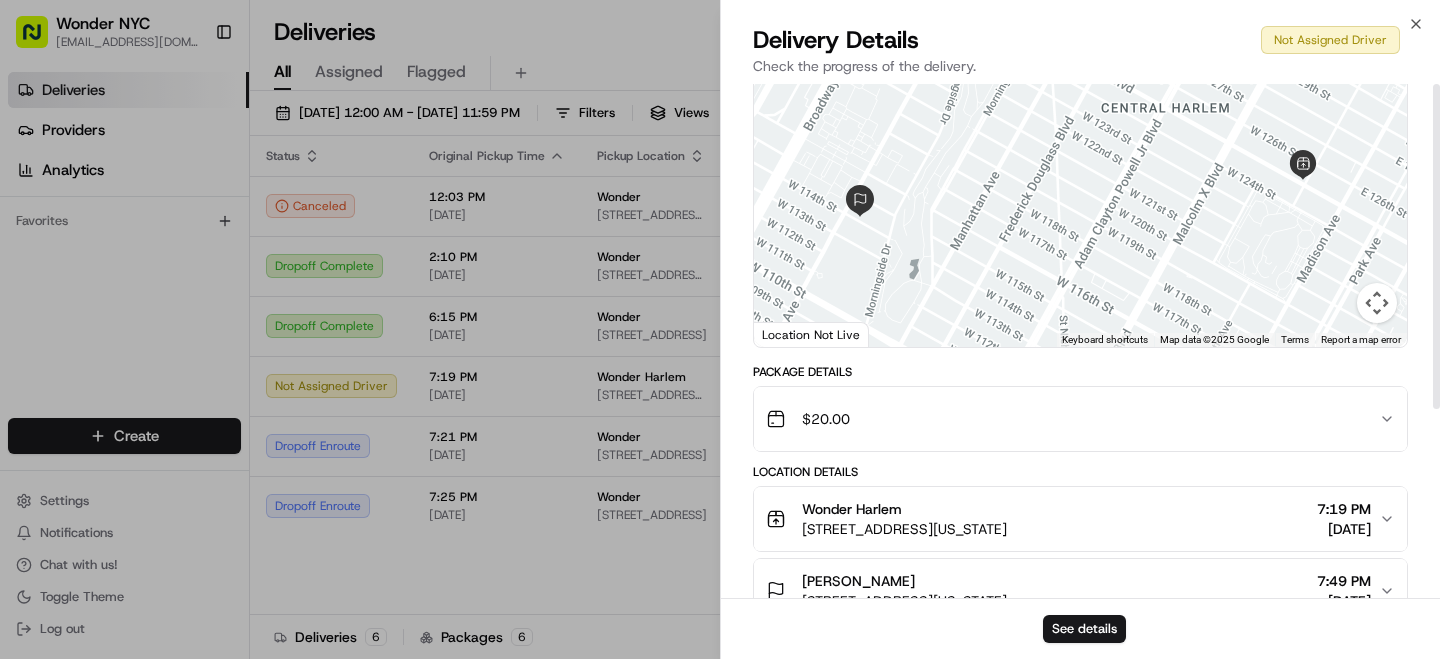 scroll, scrollTop: 0, scrollLeft: 0, axis: both 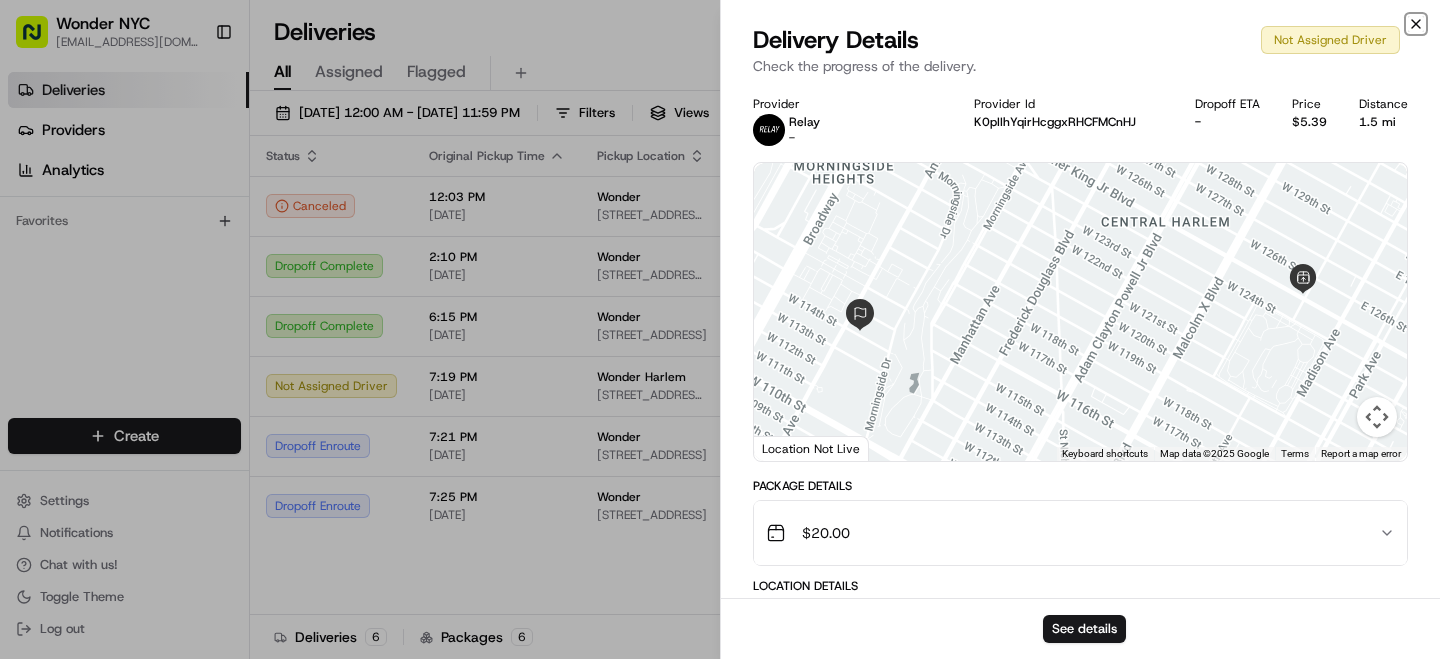 click 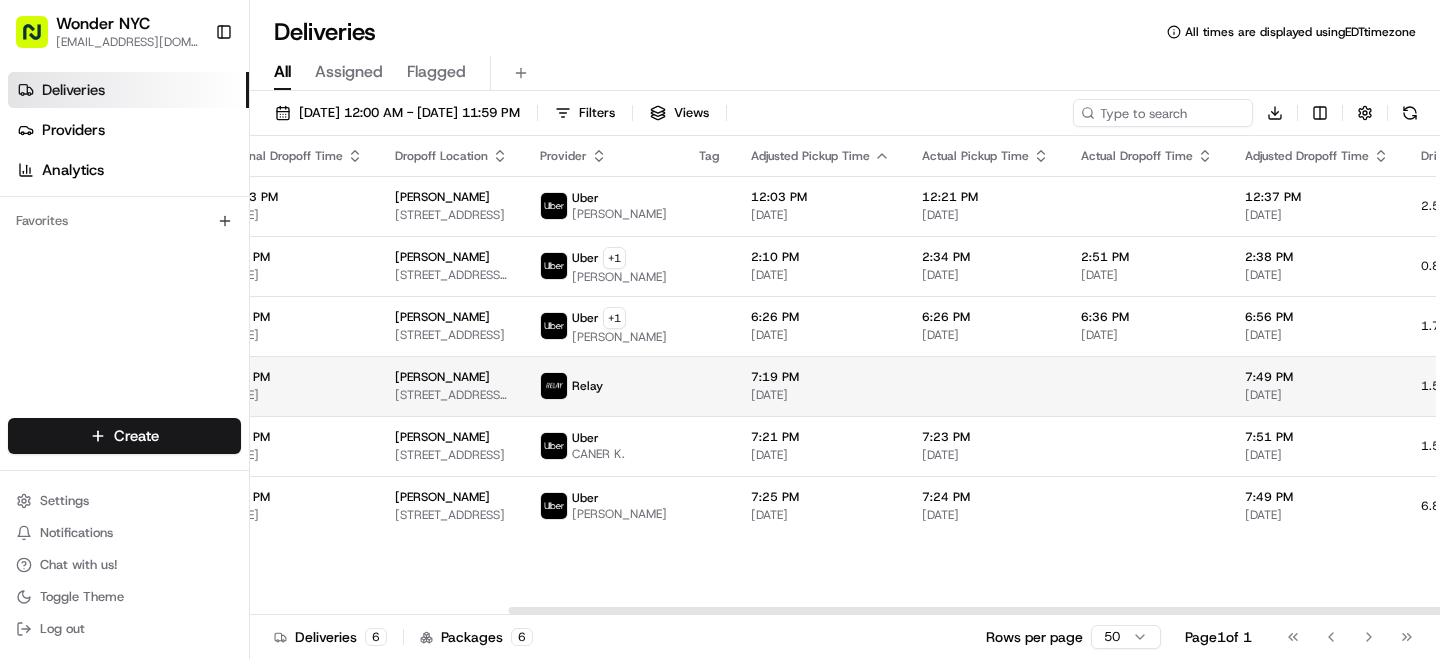 scroll, scrollTop: 0, scrollLeft: 719, axis: horizontal 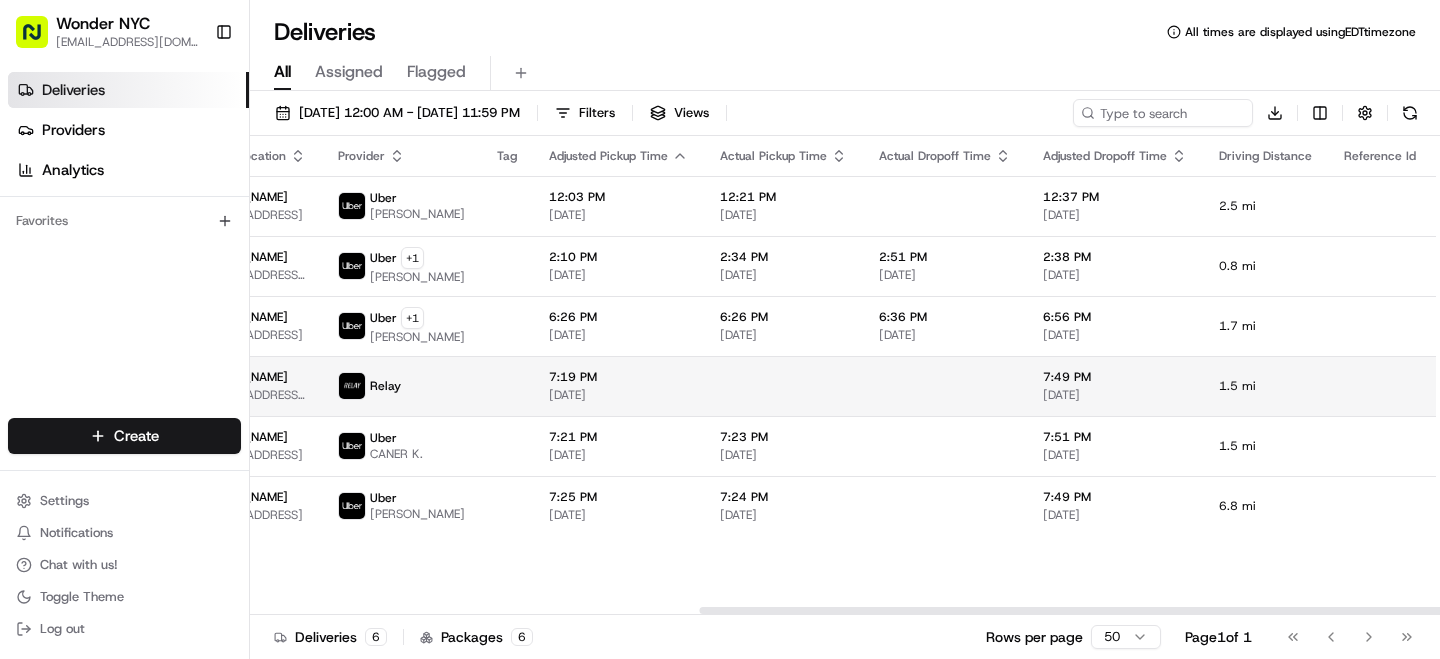 click on "Wonder NYC pbusi@wonder.com Toggle Sidebar Deliveries Providers Analytics Favorites Main Menu Members & Organization Organization Users Roles Preferences Customization Tracking Orchestration Automations Dispatch Strategy Locations Pickup Locations Dropoff Locations Billing Billing Refund Requests Integrations Notification Triggers Webhooks API Keys Request Logs Create Settings Notifications Chat with us! Toggle Theme Log out Deliveries All times are displayed using  EDT  timezone All Assigned Flagged 07/09/2025 12:00 AM - 07/16/2025 11:59 PM Filters Views Download Status Original Pickup Time Pickup Location Original Dropoff Time Dropoff Location Provider Tag Adjusted Pickup Time Actual Pickup Time Actual Dropoff Time Adjusted Dropoff Time Driving Distance Reference Id Action Canceled 12:03 PM 07/09/2025 Wonder 56 Chambers Brg Rd, Brick Township, NJ 08723, USA 12:33 PM 07/09/2025 Gregory Lacey 1215 NJ-70 Suite 2000, Lakewood, NJ 08701, USA Uber GLORIA C. 12:03 PM 07/09/2025 12:21 PM 07/09/2025" at bounding box center (720, 329) 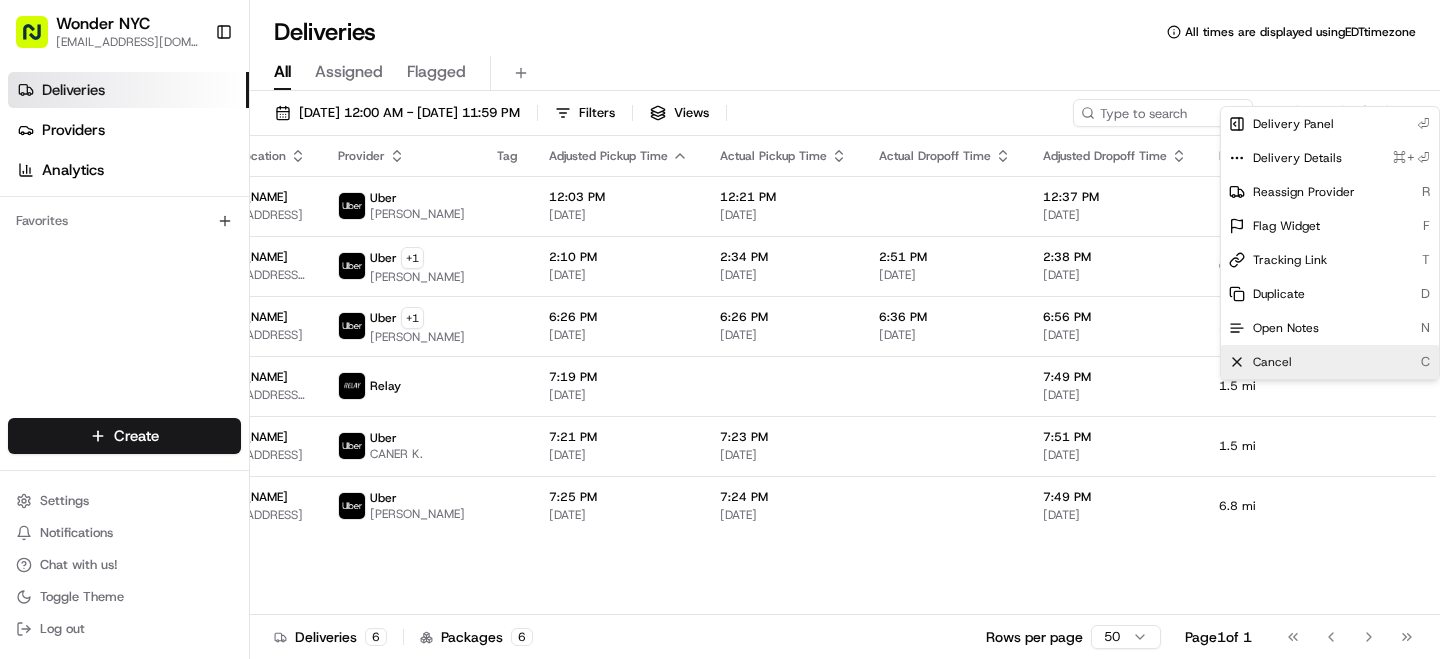 click on "Cancel C" at bounding box center (1330, 362) 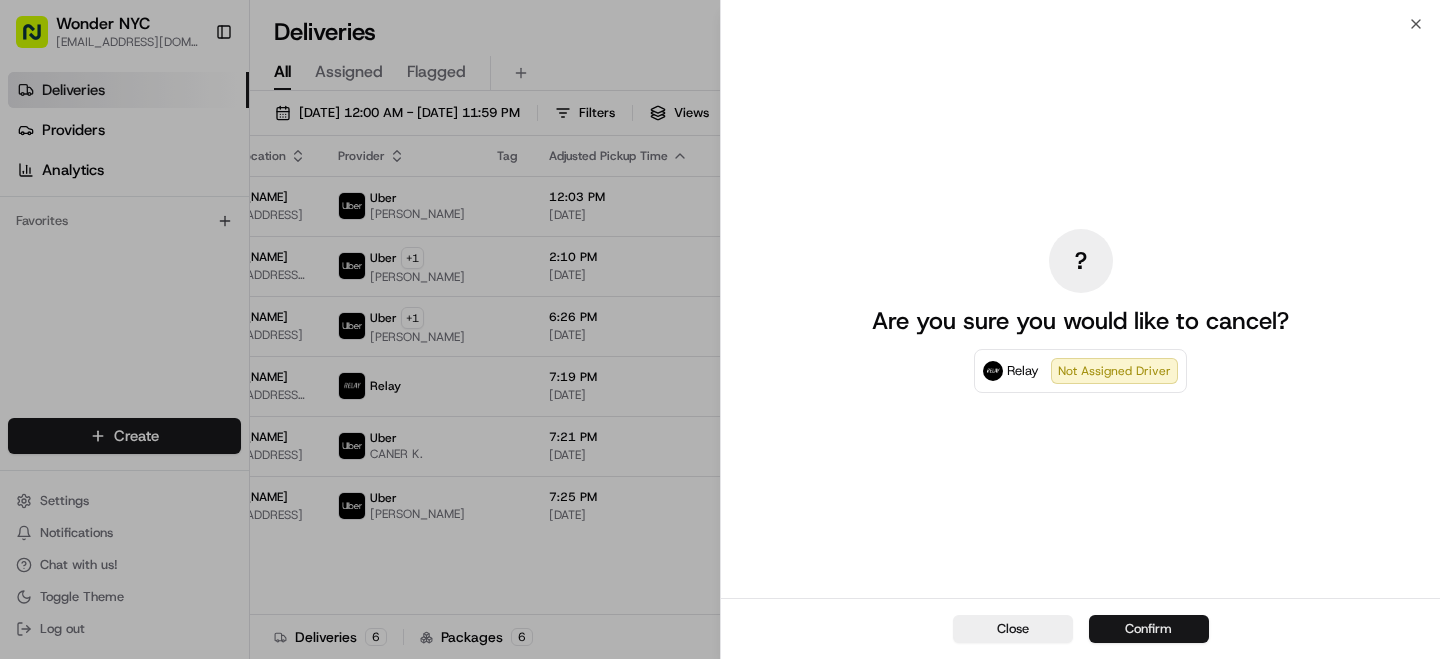 click on "Confirm" at bounding box center [1149, 629] 